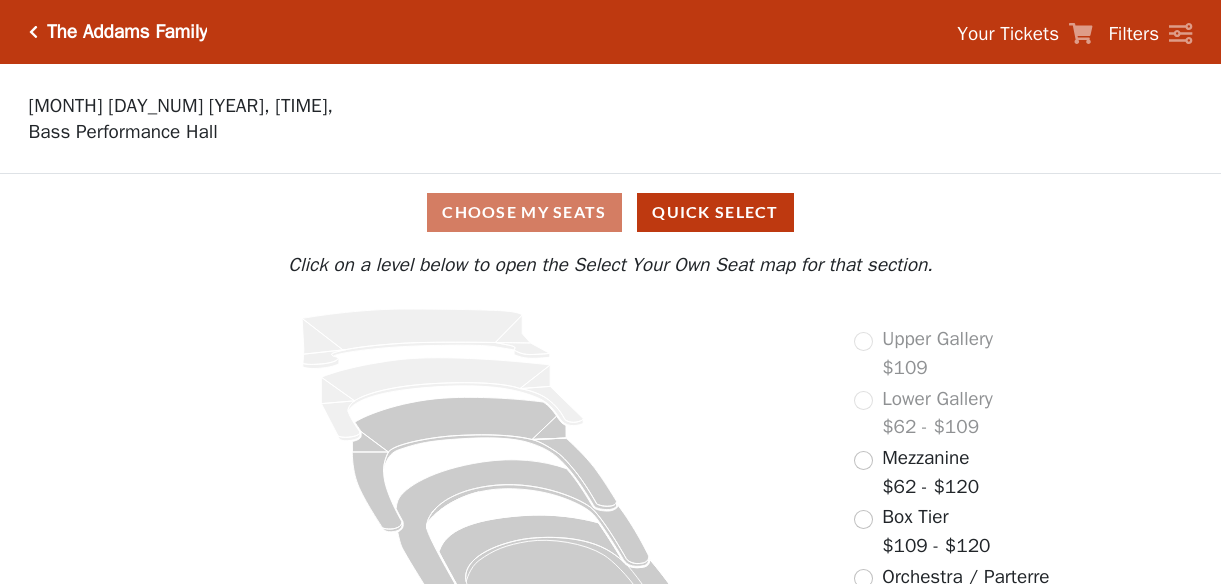 scroll, scrollTop: 0, scrollLeft: 0, axis: both 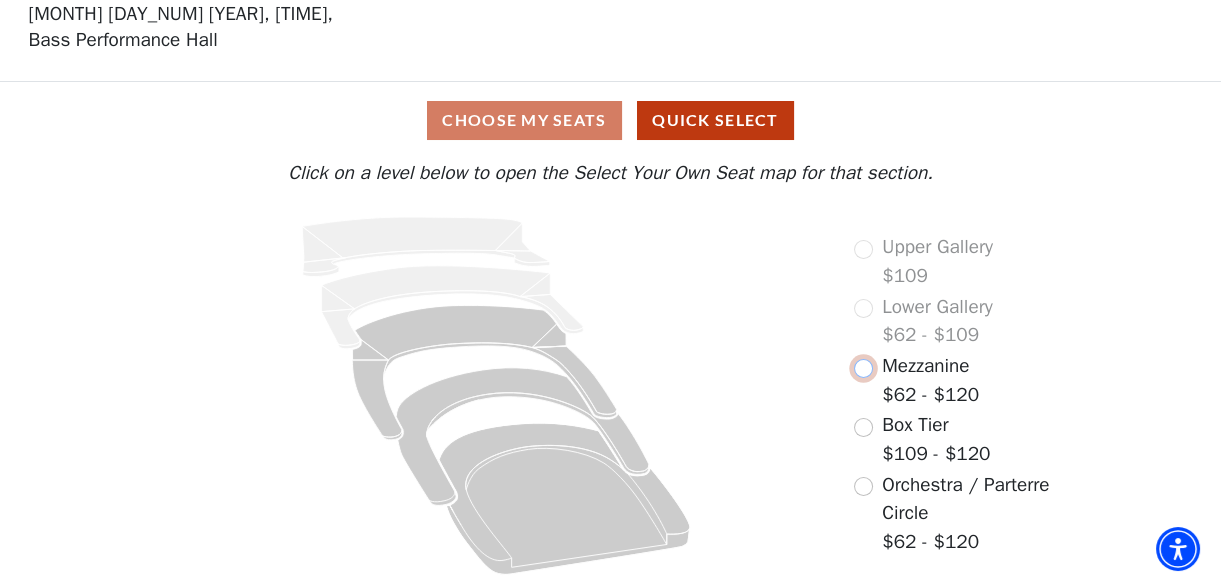 click at bounding box center [863, 368] 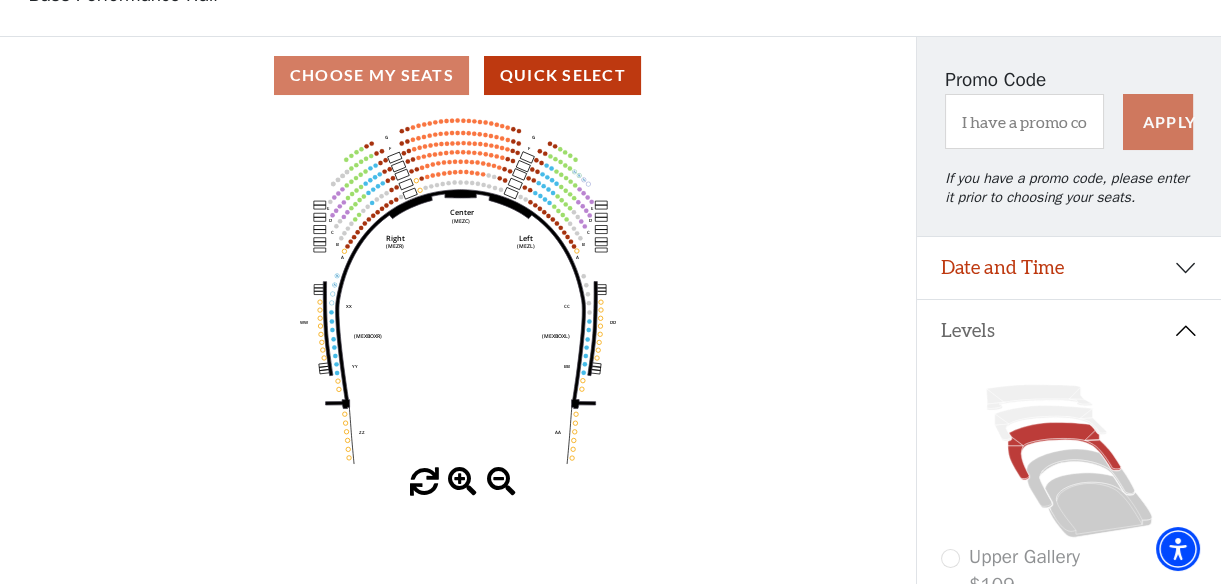 scroll, scrollTop: 181, scrollLeft: 0, axis: vertical 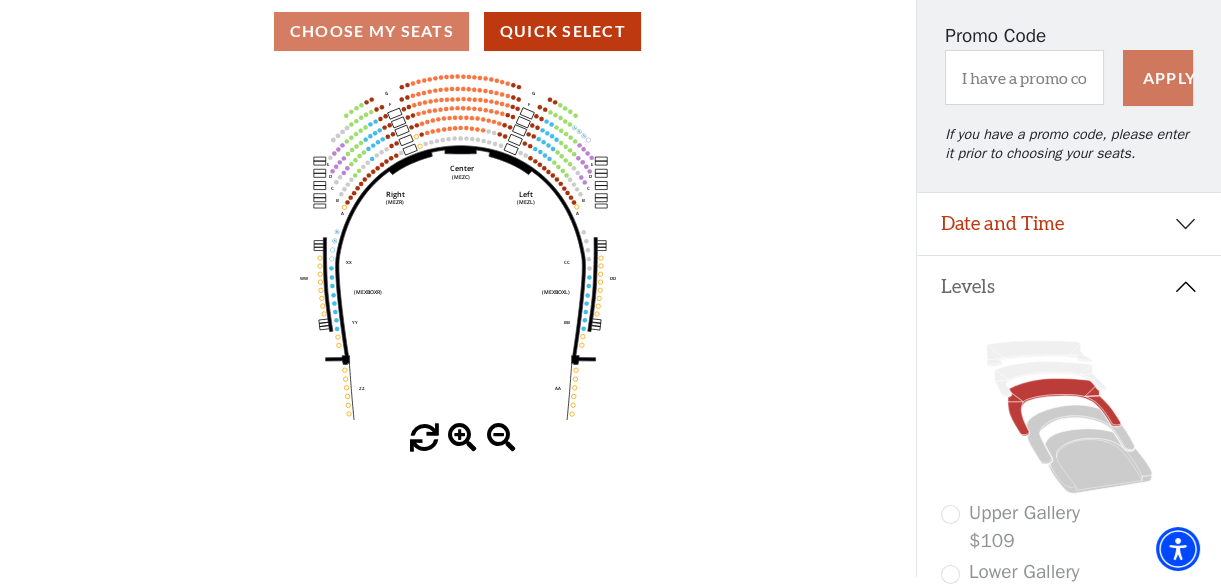 click at bounding box center (462, 438) 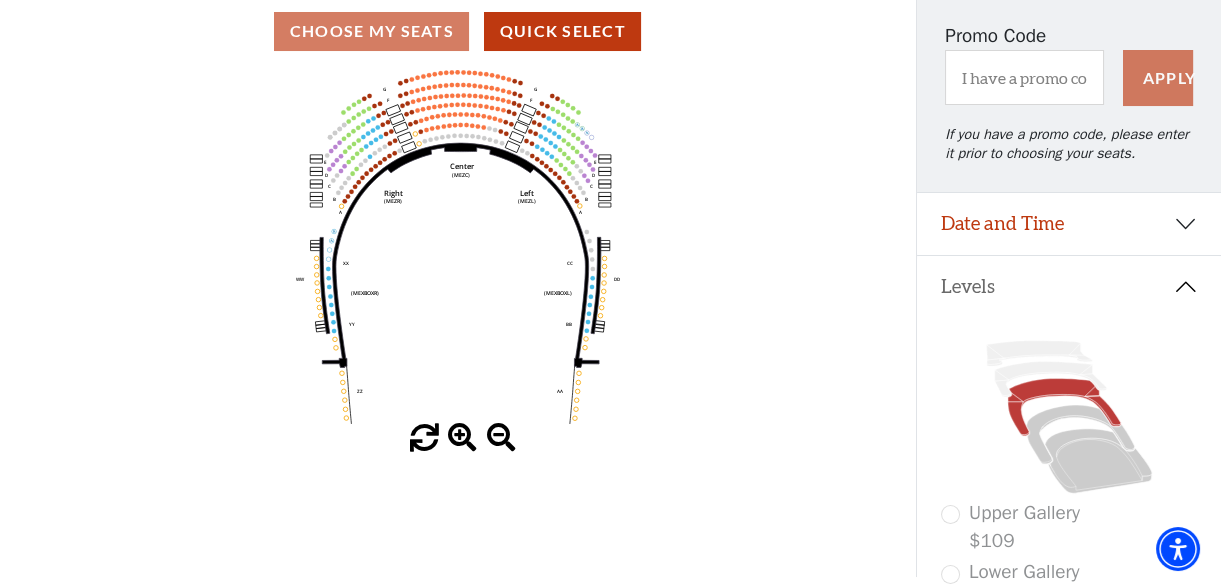 click at bounding box center [462, 438] 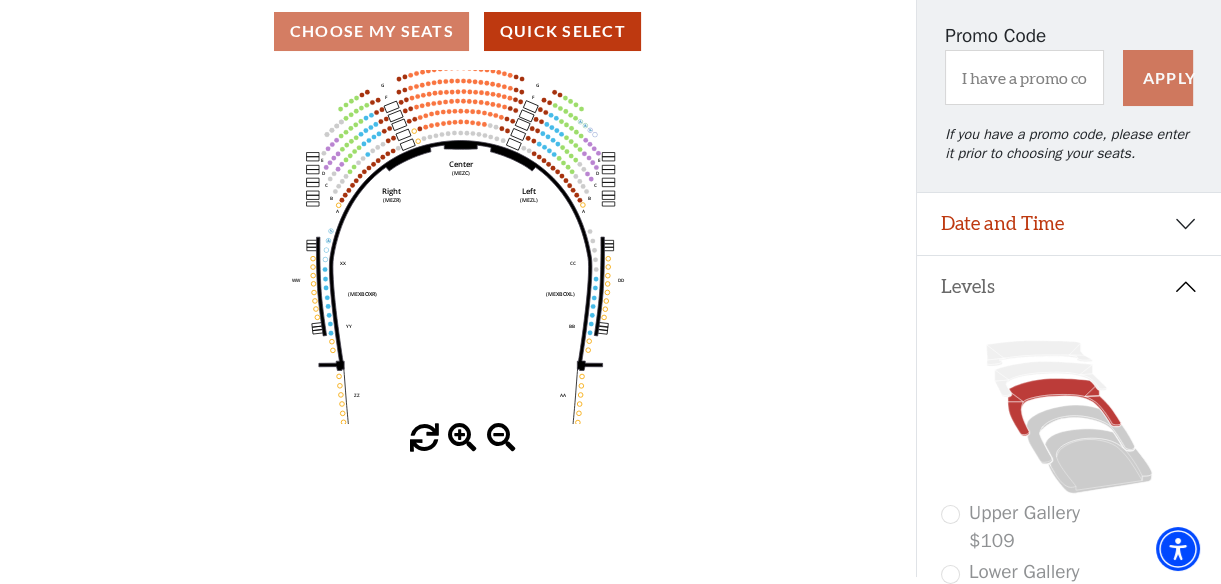 click at bounding box center [462, 438] 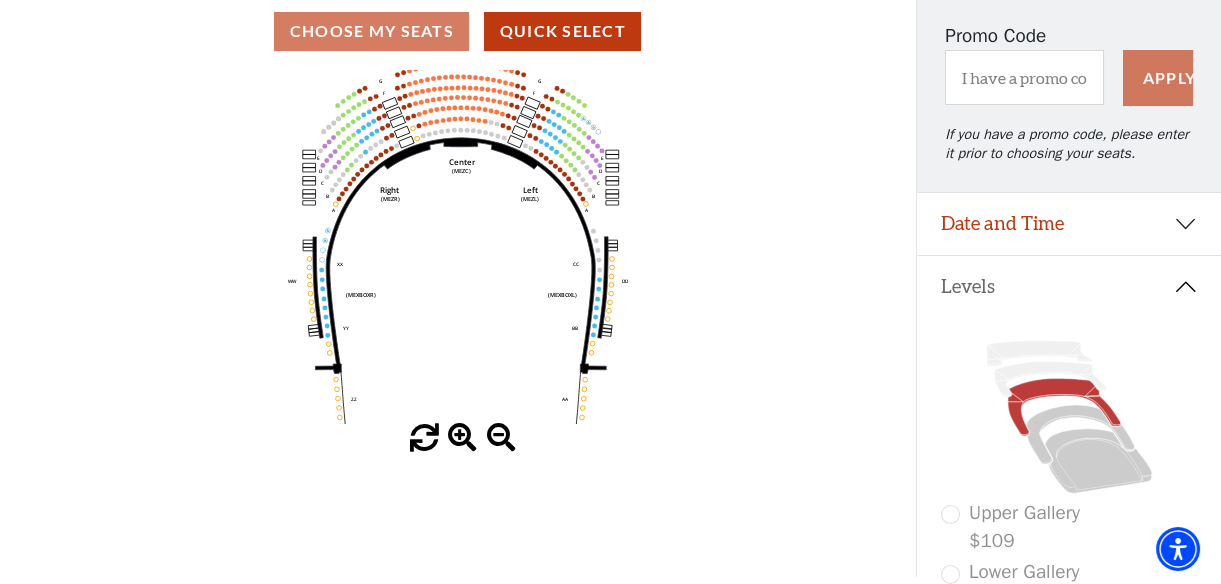 click at bounding box center (462, 438) 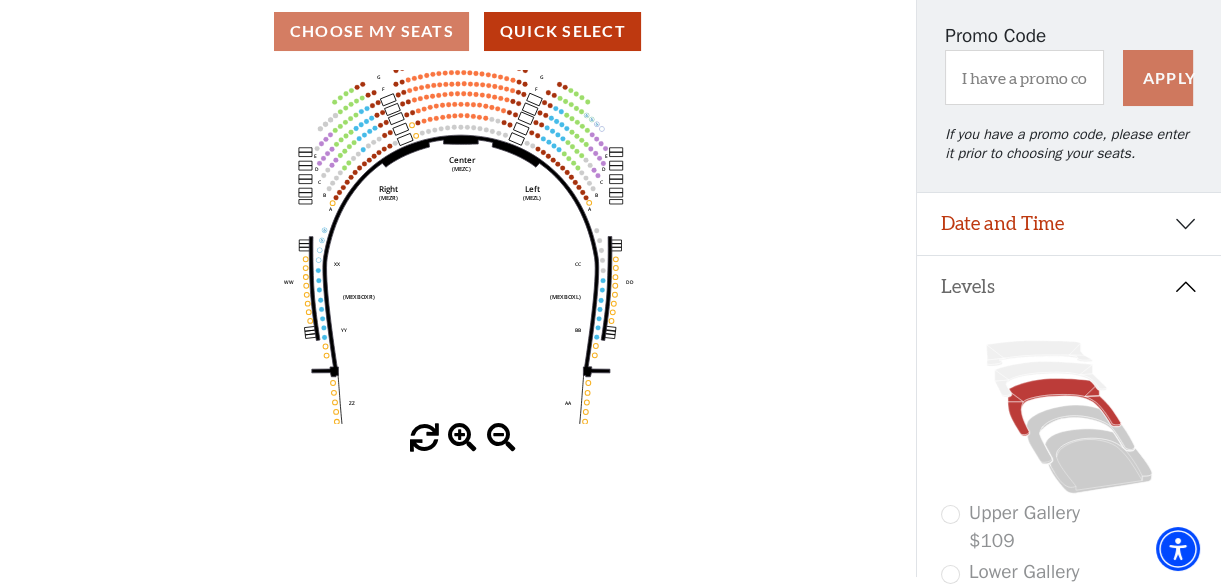 click at bounding box center (462, 438) 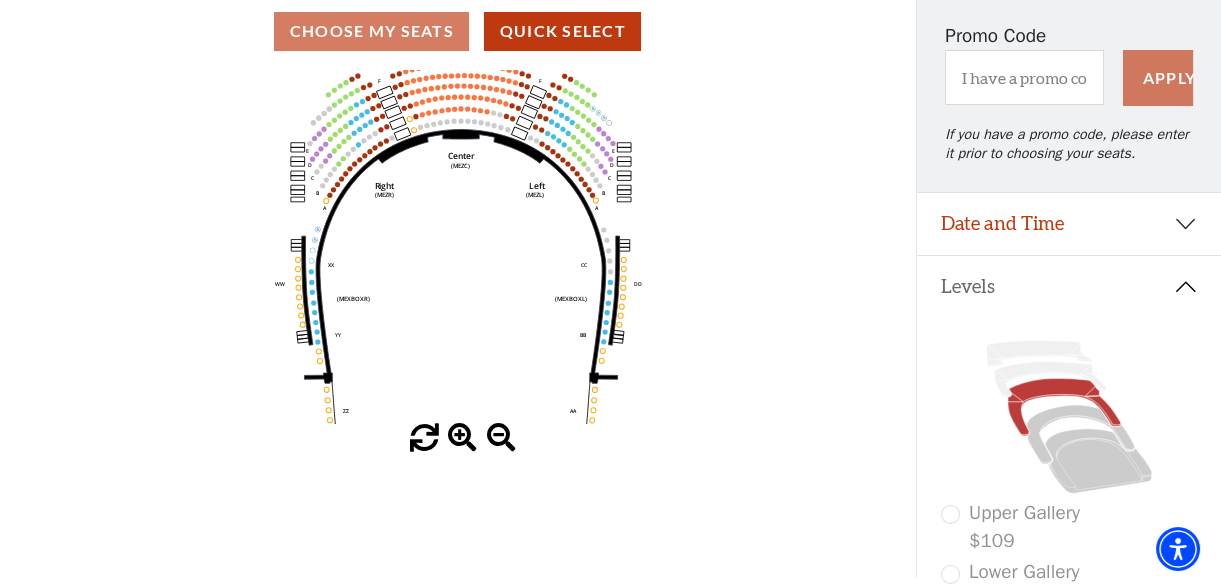 click at bounding box center (462, 438) 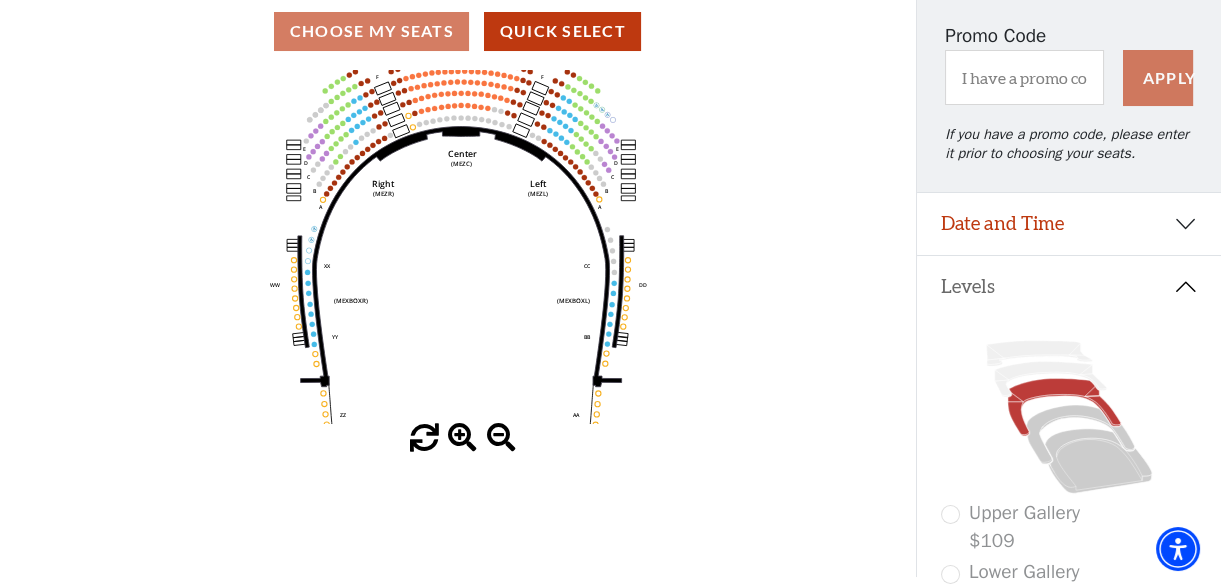 click at bounding box center (462, 438) 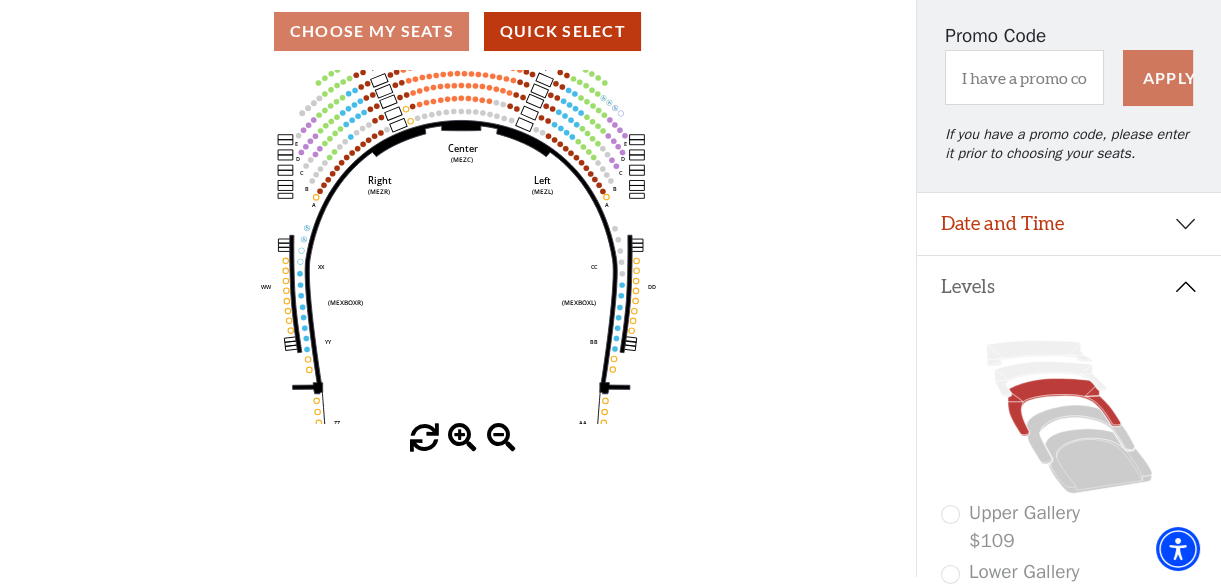 click at bounding box center [462, 438] 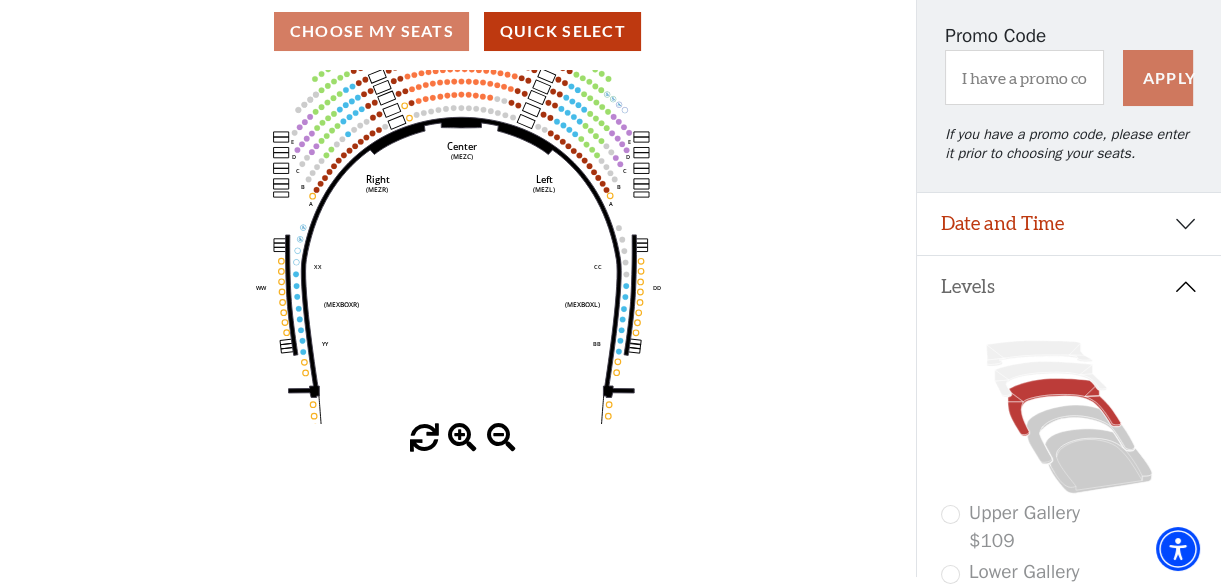 click at bounding box center (462, 438) 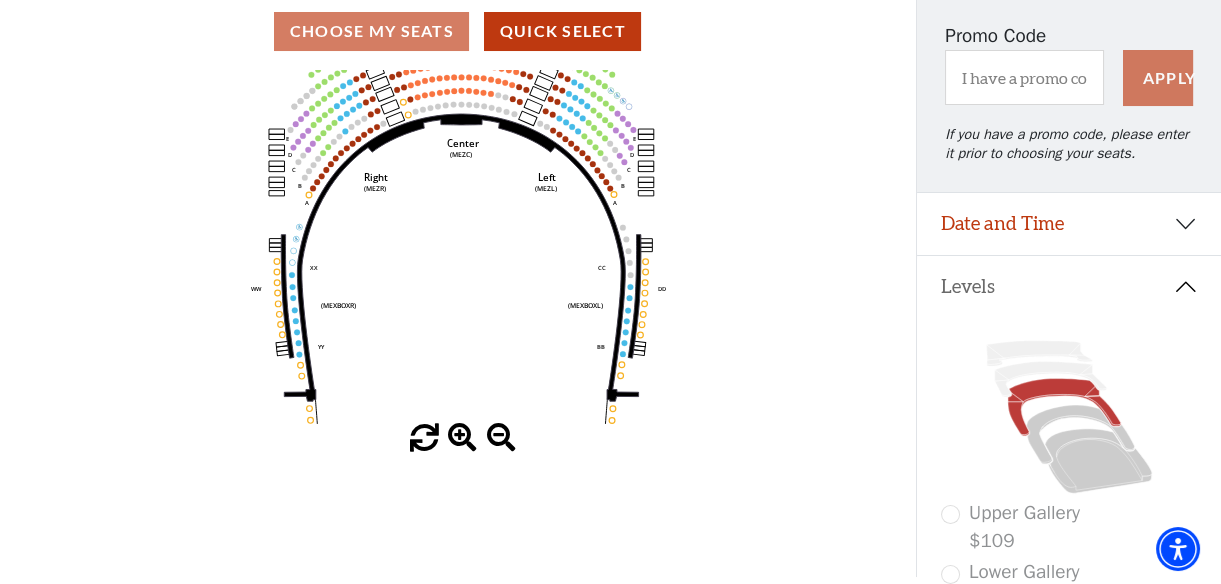 click at bounding box center [462, 438] 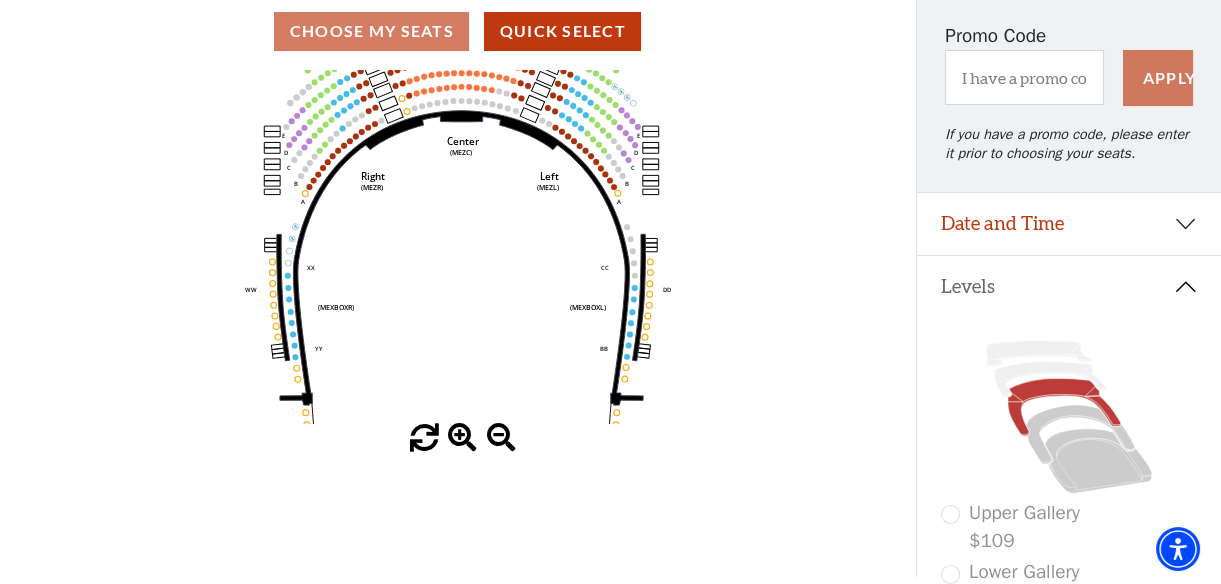 click at bounding box center (462, 438) 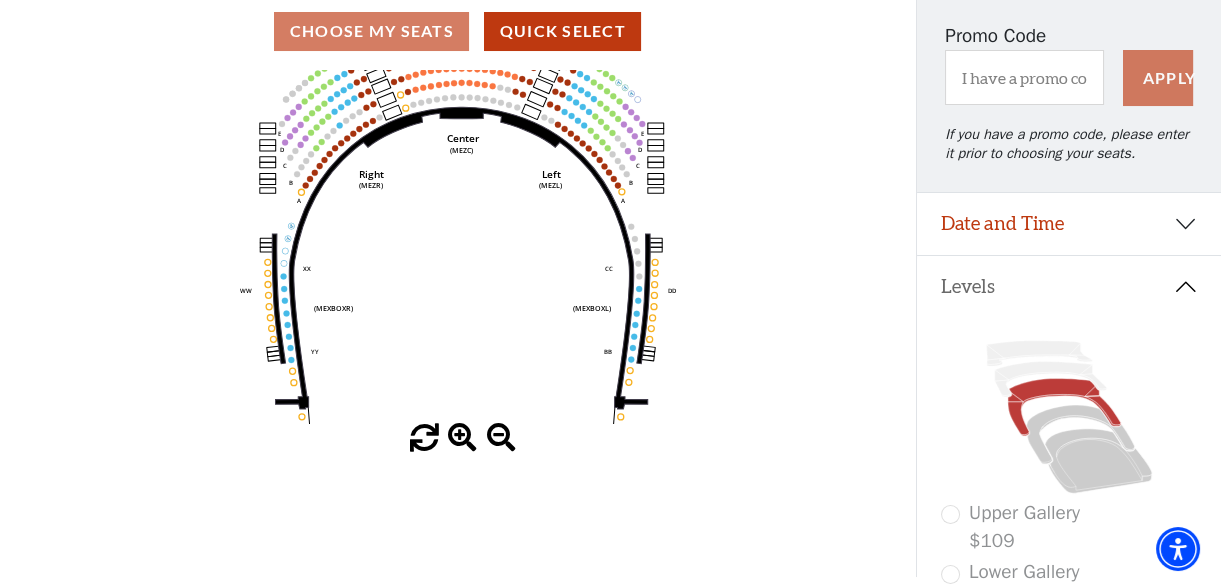 click at bounding box center (462, 438) 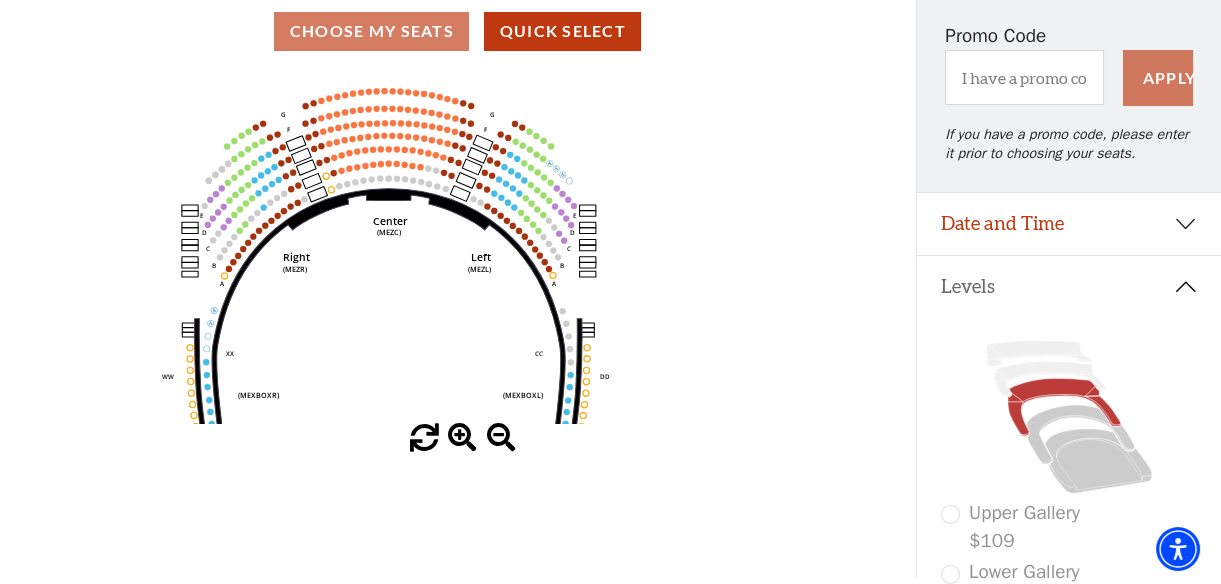 drag, startPoint x: 522, startPoint y: 211, endPoint x: 448, endPoint y: 292, distance: 109.713264 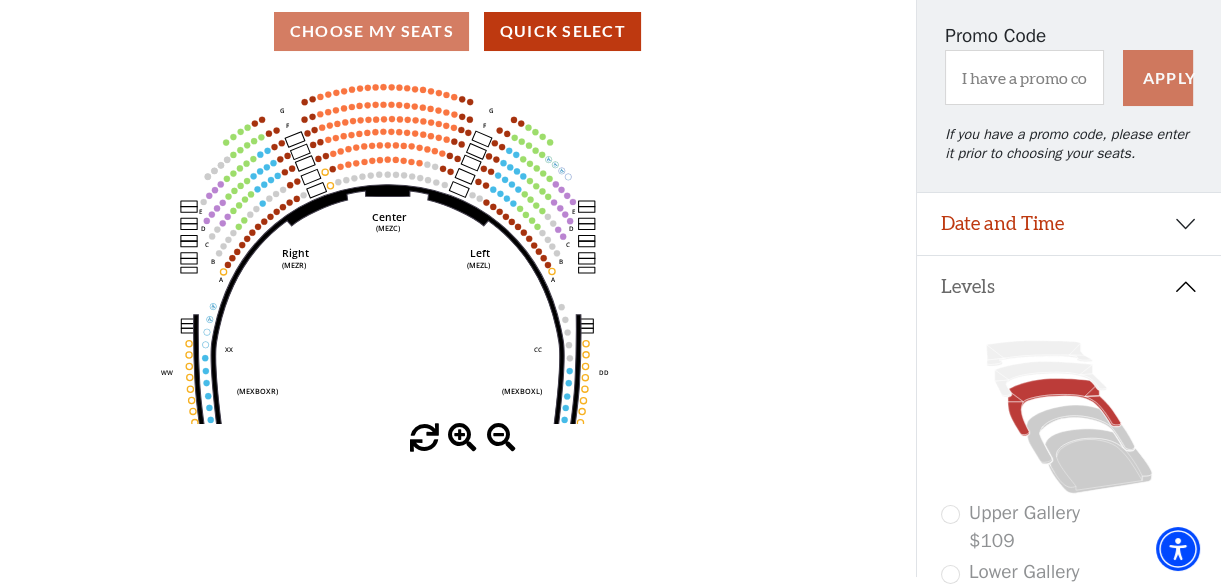 click at bounding box center (462, 438) 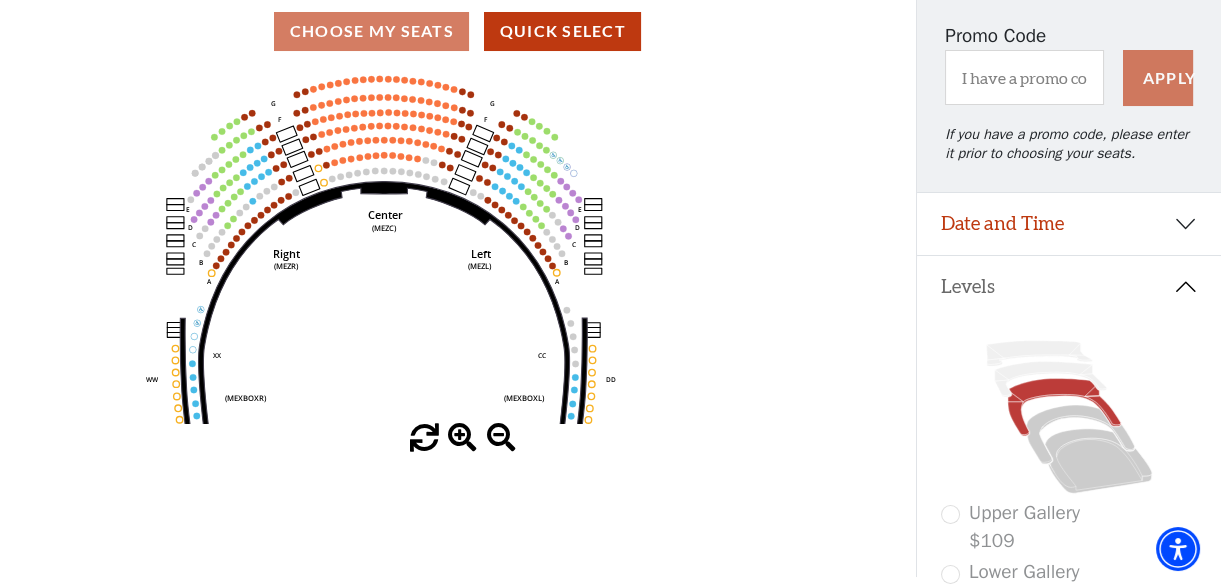 click at bounding box center (462, 438) 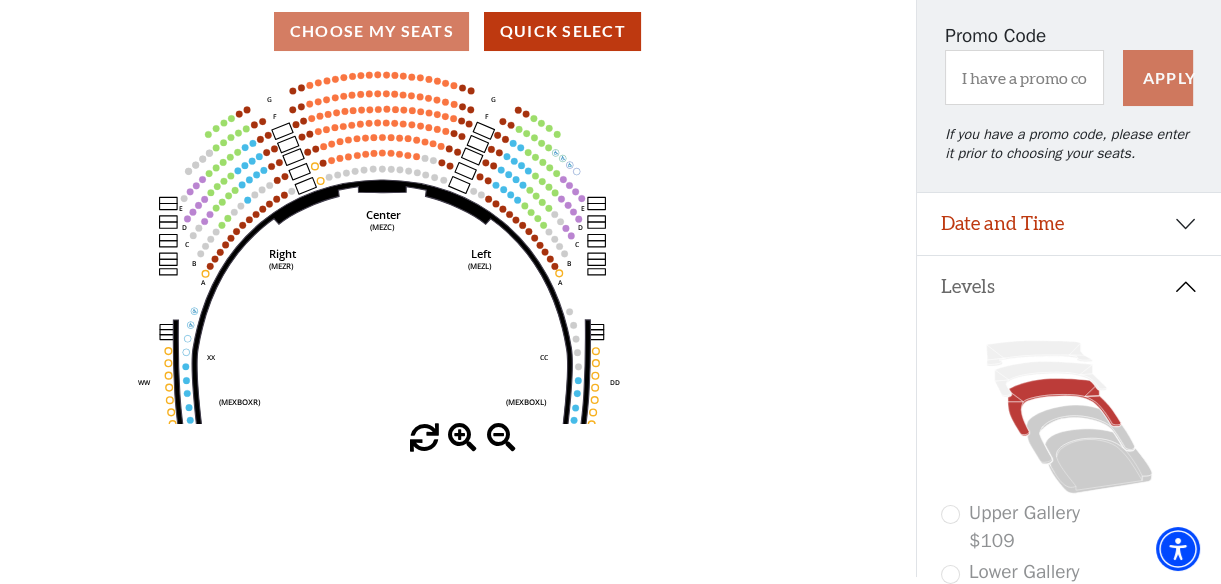 click at bounding box center [462, 438] 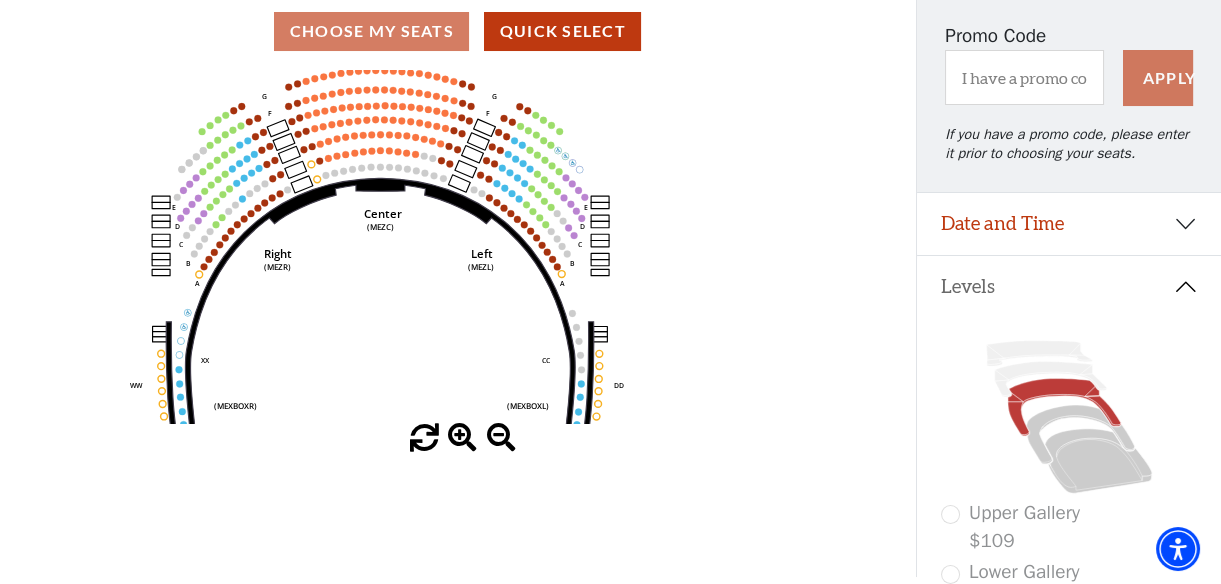 click at bounding box center (462, 438) 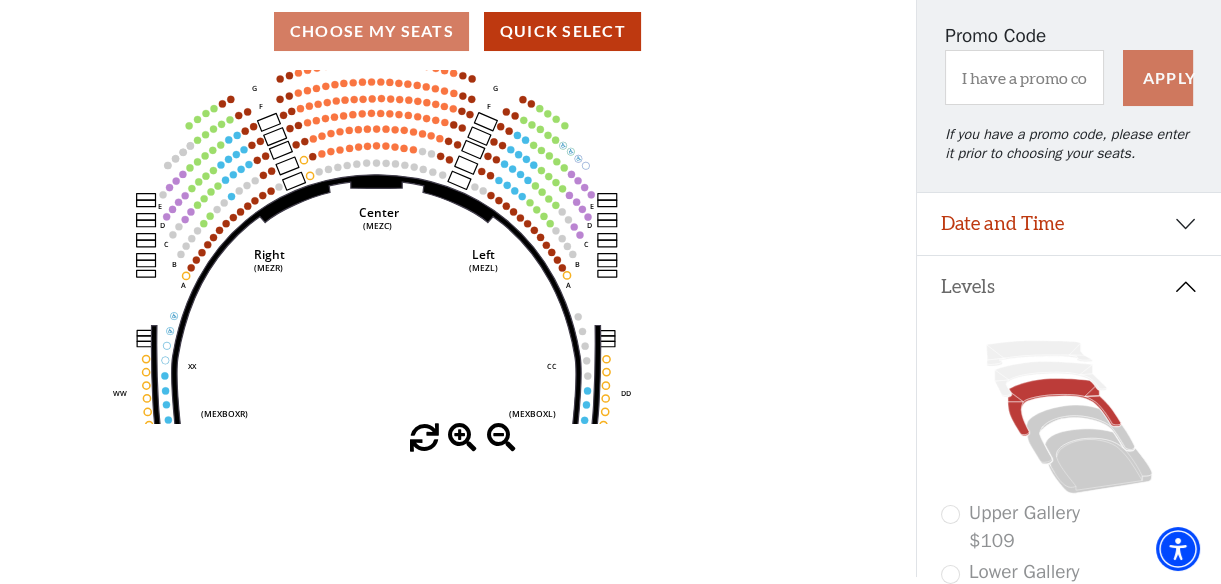 click at bounding box center (462, 438) 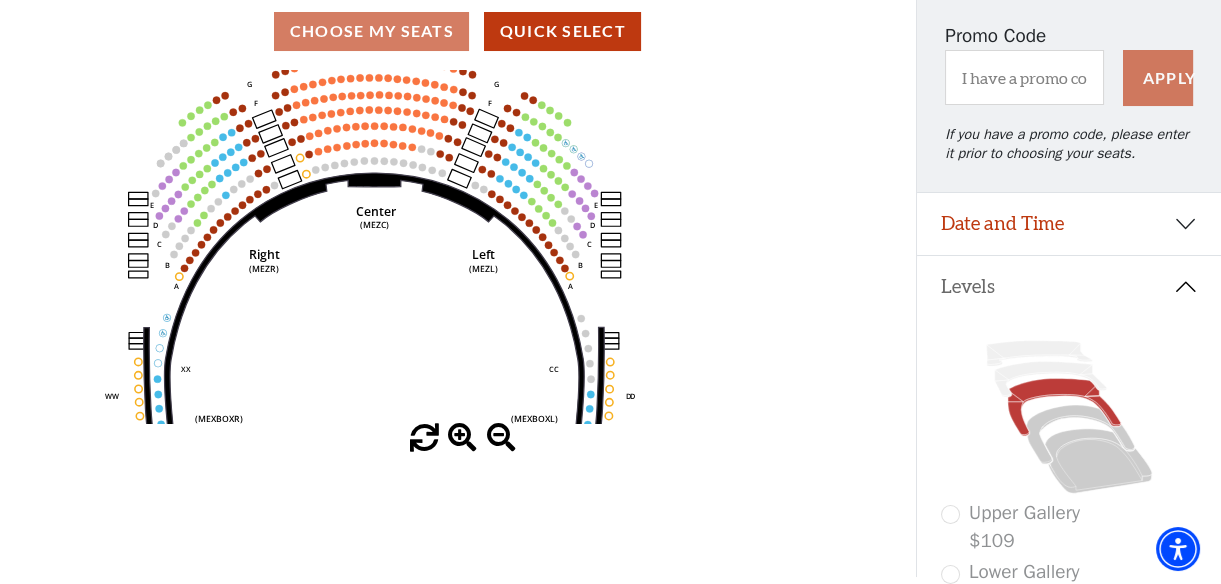 click at bounding box center (462, 438) 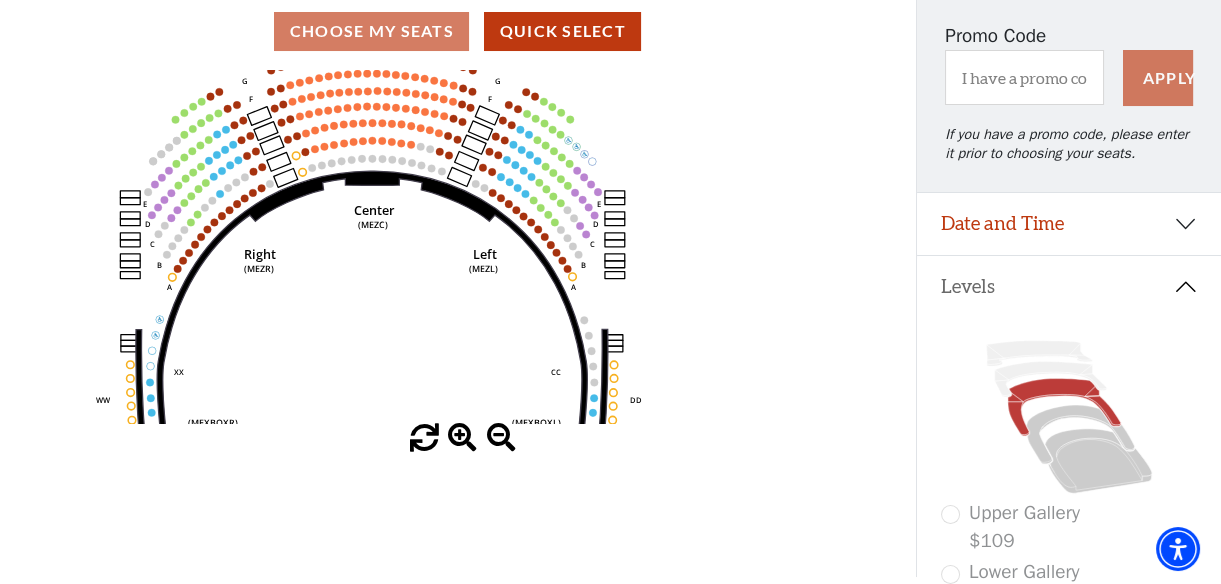 click at bounding box center [462, 438] 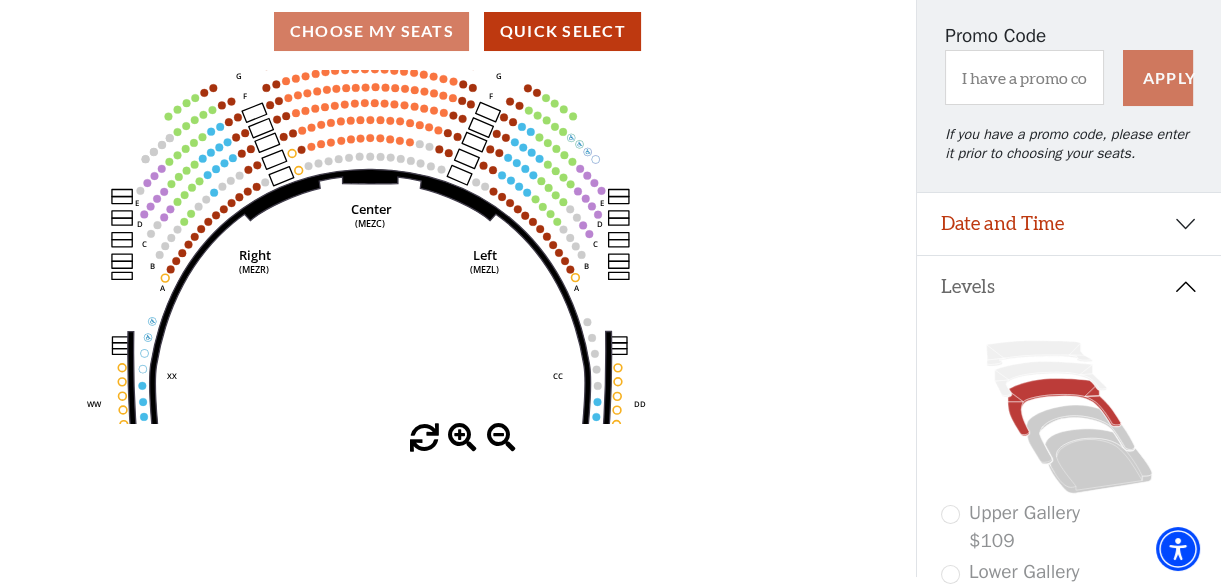 click at bounding box center [462, 438] 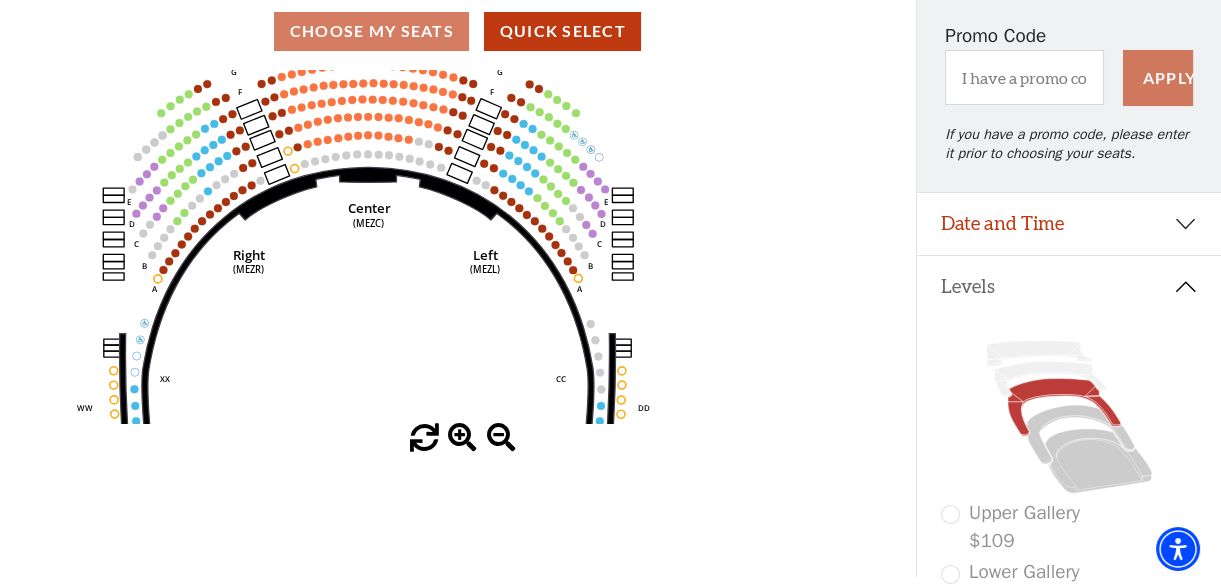 click at bounding box center (462, 438) 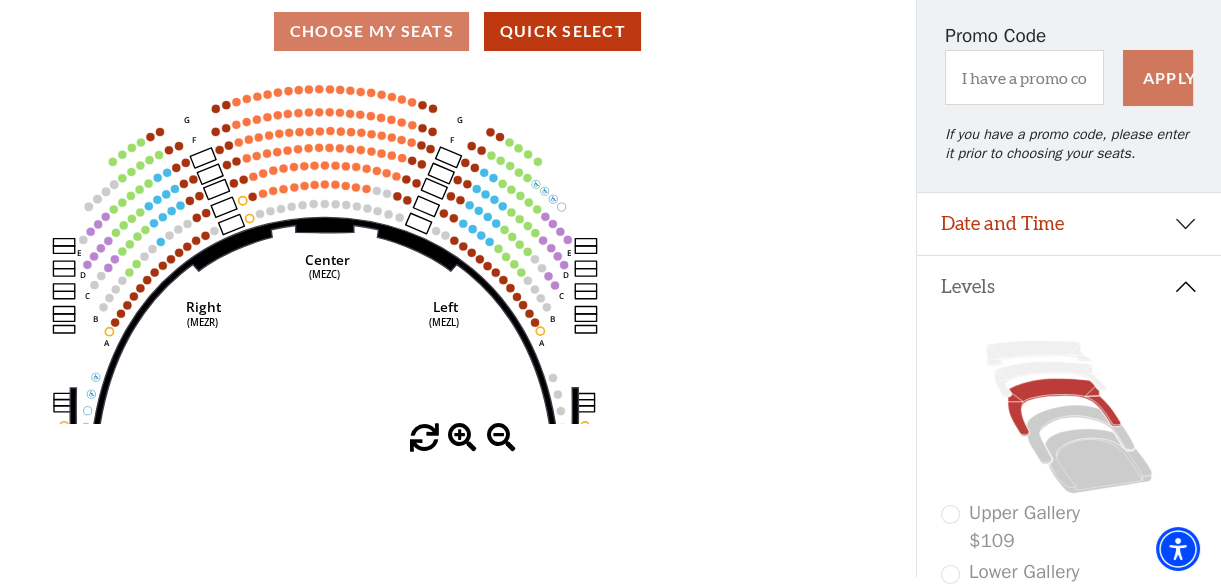 drag, startPoint x: 495, startPoint y: 260, endPoint x: 433, endPoint y: 356, distance: 114.28036 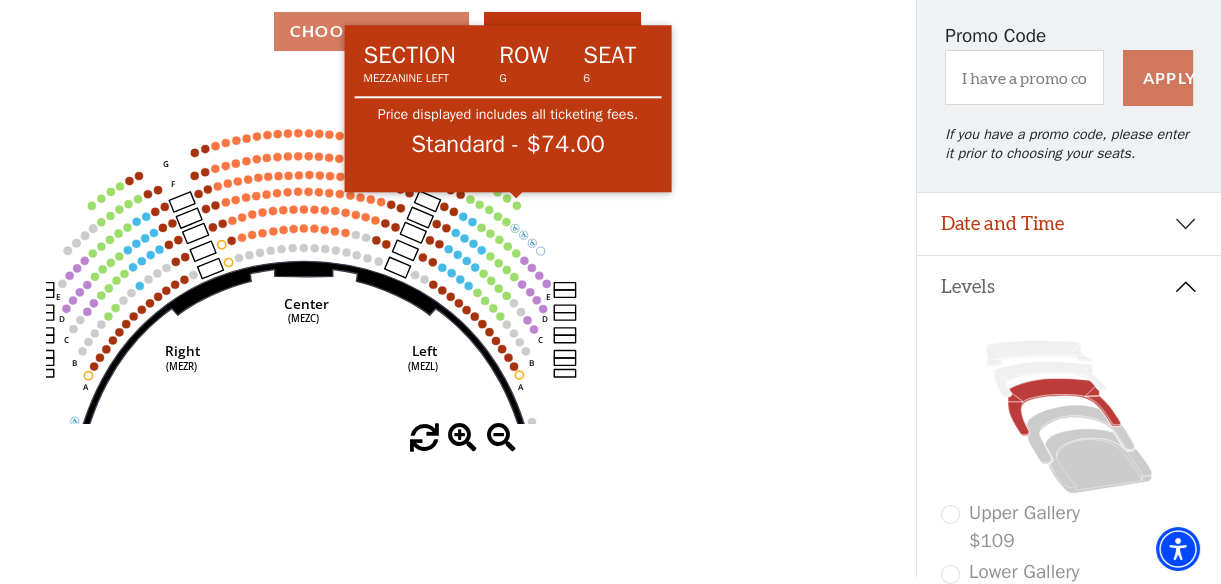 click 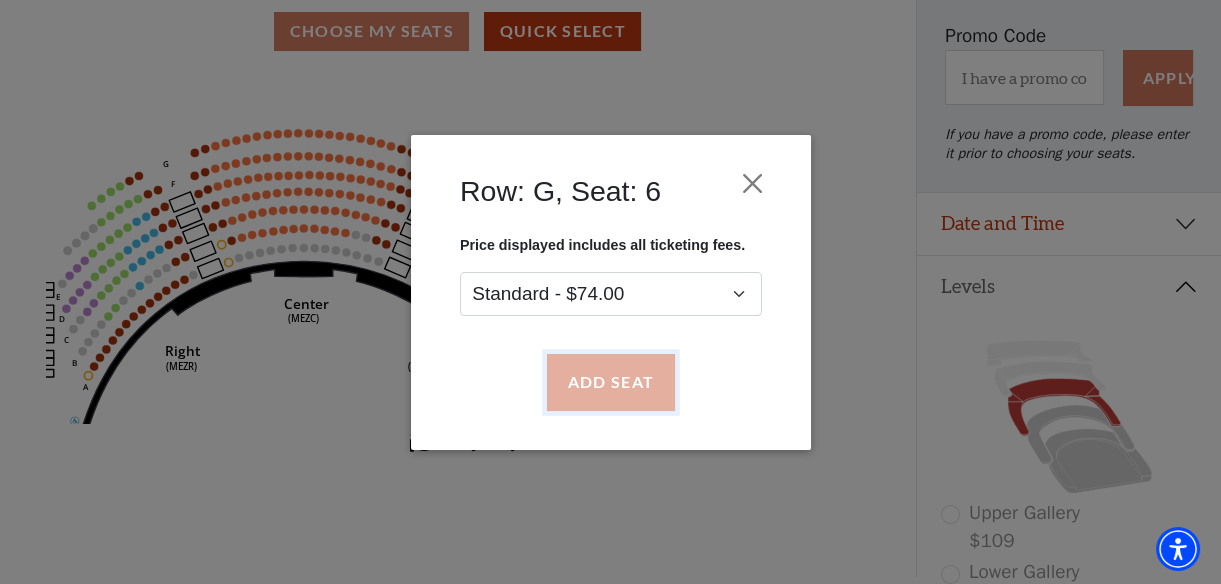 click on "Add Seat" at bounding box center (610, 382) 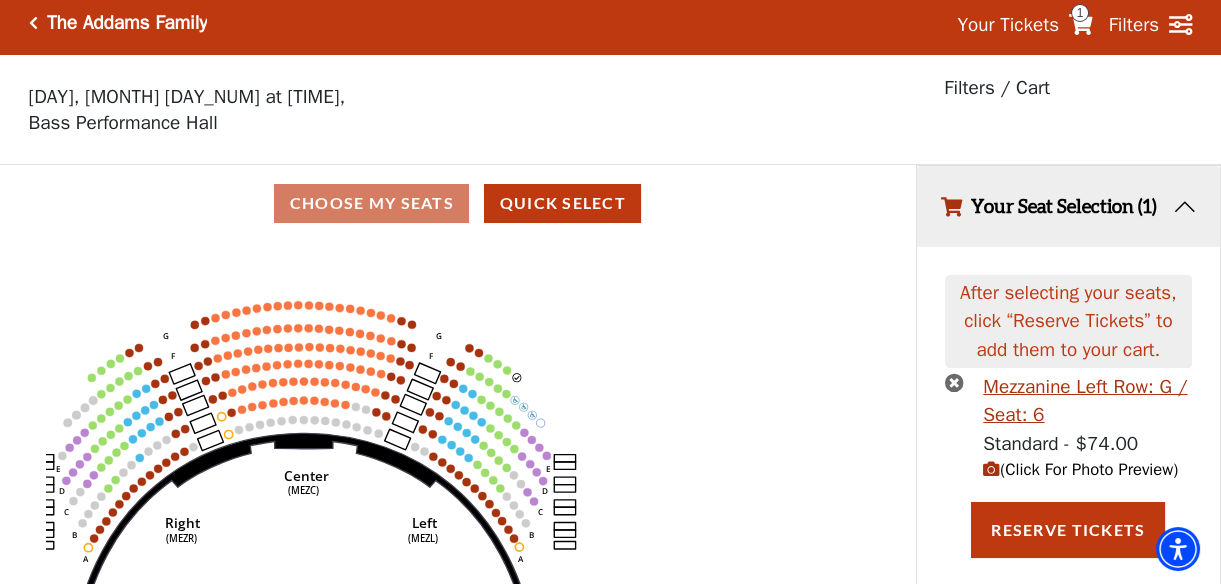 scroll, scrollTop: 0, scrollLeft: 0, axis: both 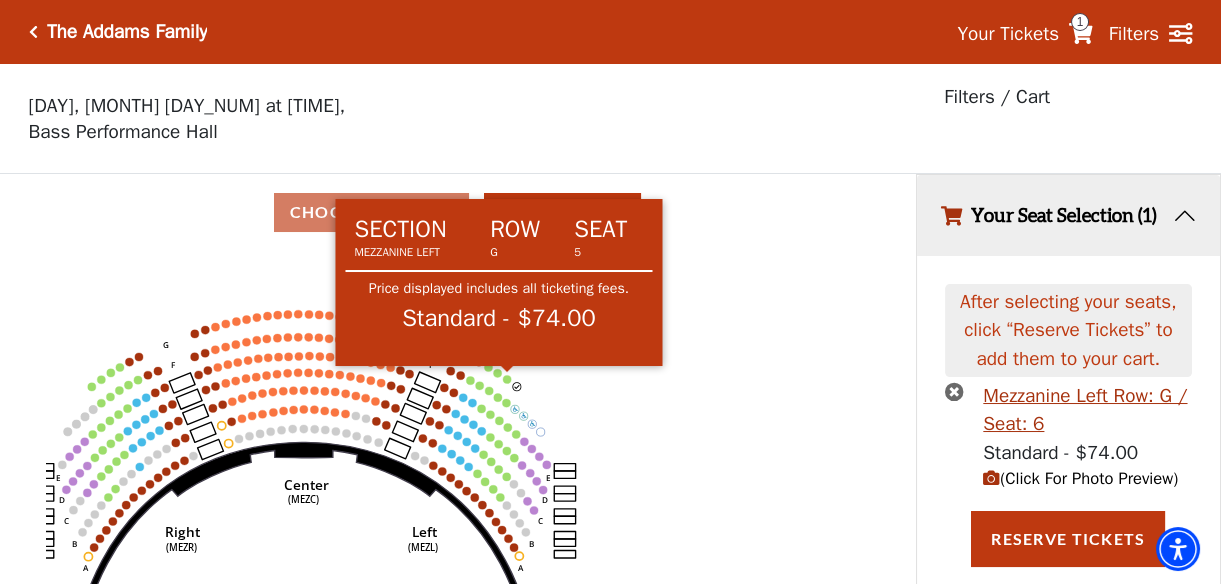 click 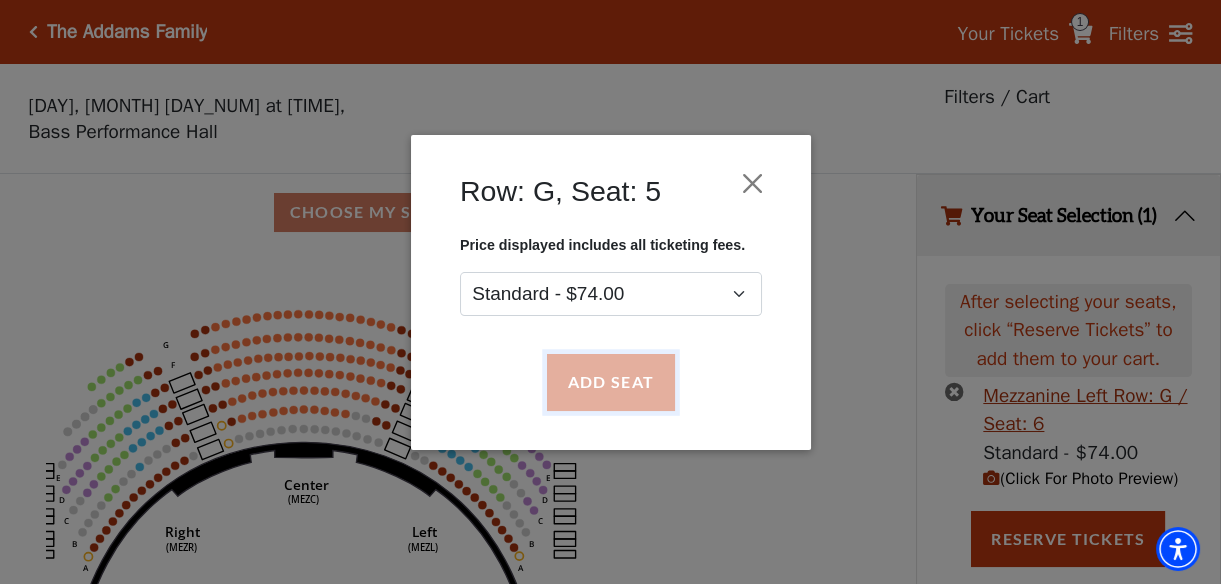 click on "Add Seat" at bounding box center (610, 382) 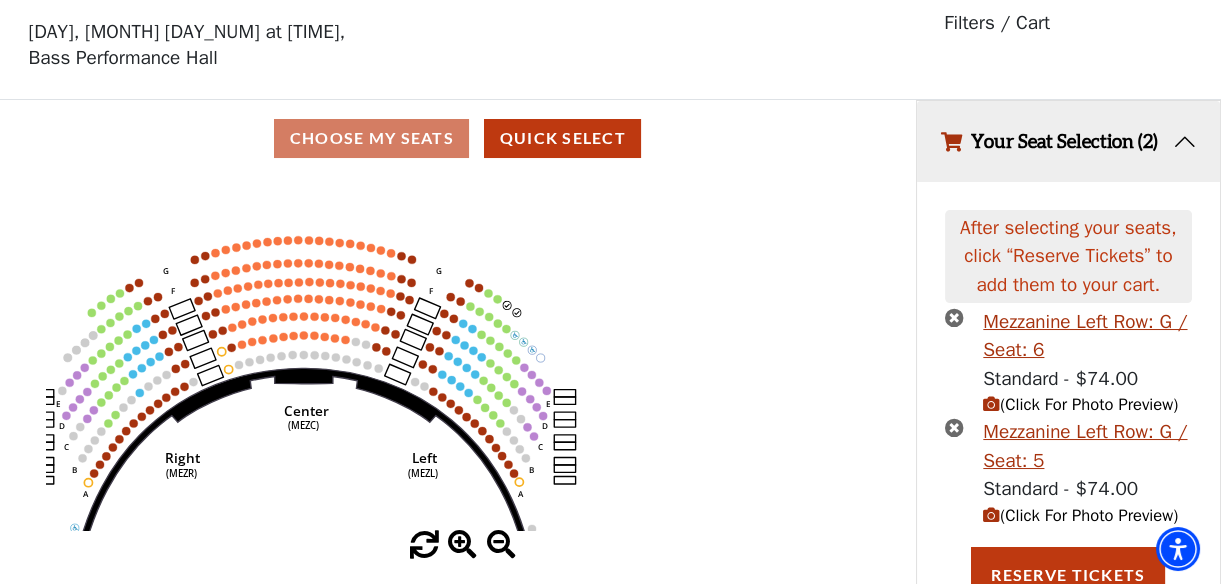 scroll, scrollTop: 92, scrollLeft: 0, axis: vertical 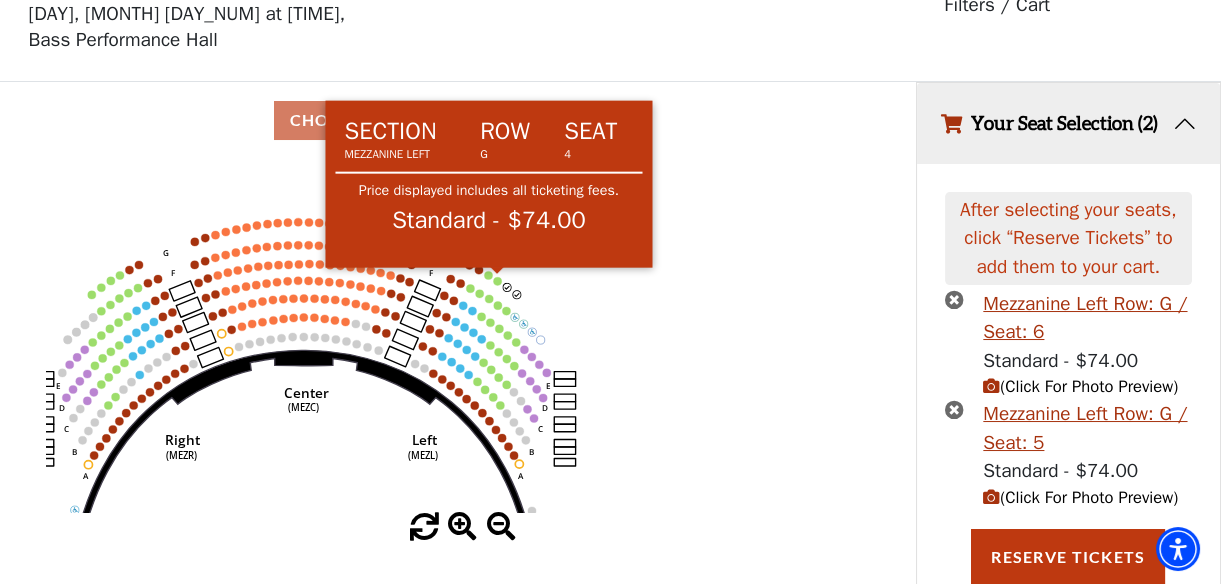click 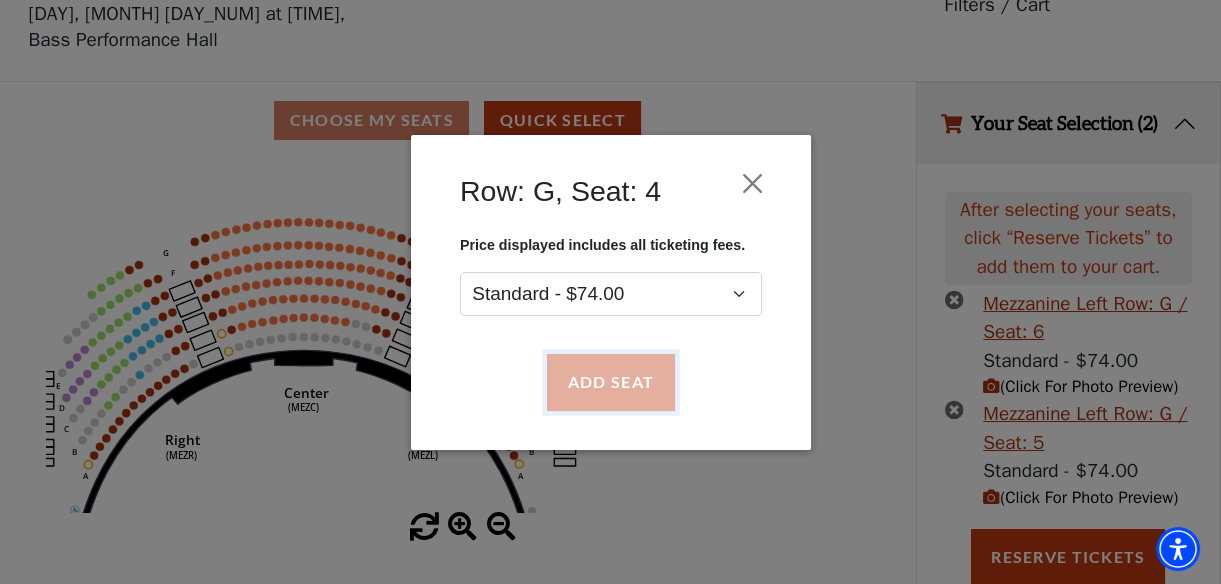 click on "Add Seat" at bounding box center [610, 382] 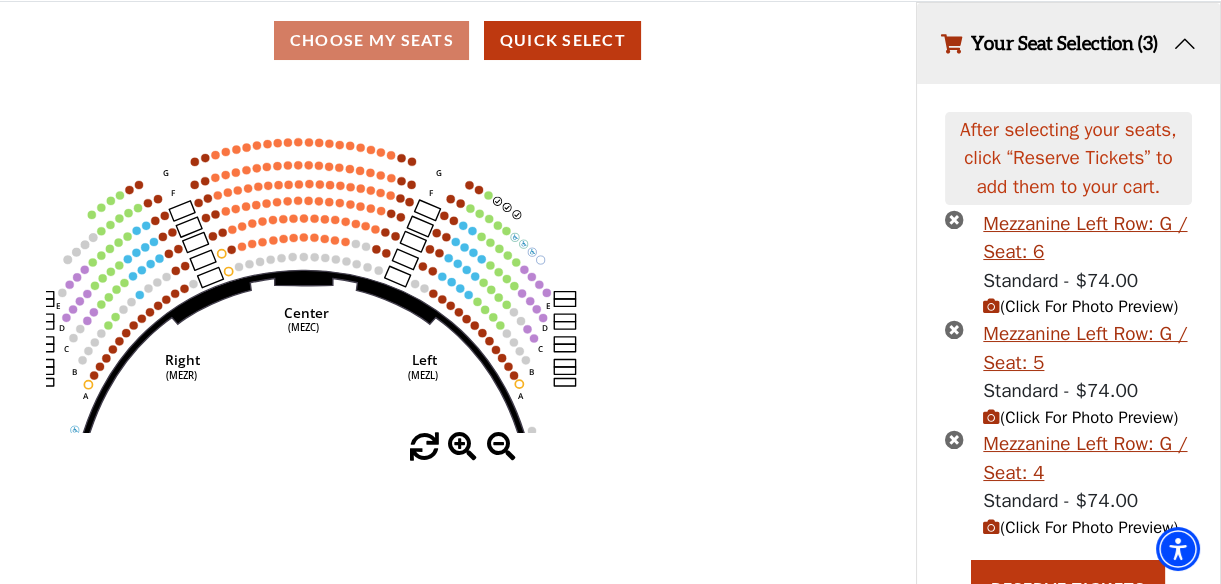 scroll, scrollTop: 202, scrollLeft: 0, axis: vertical 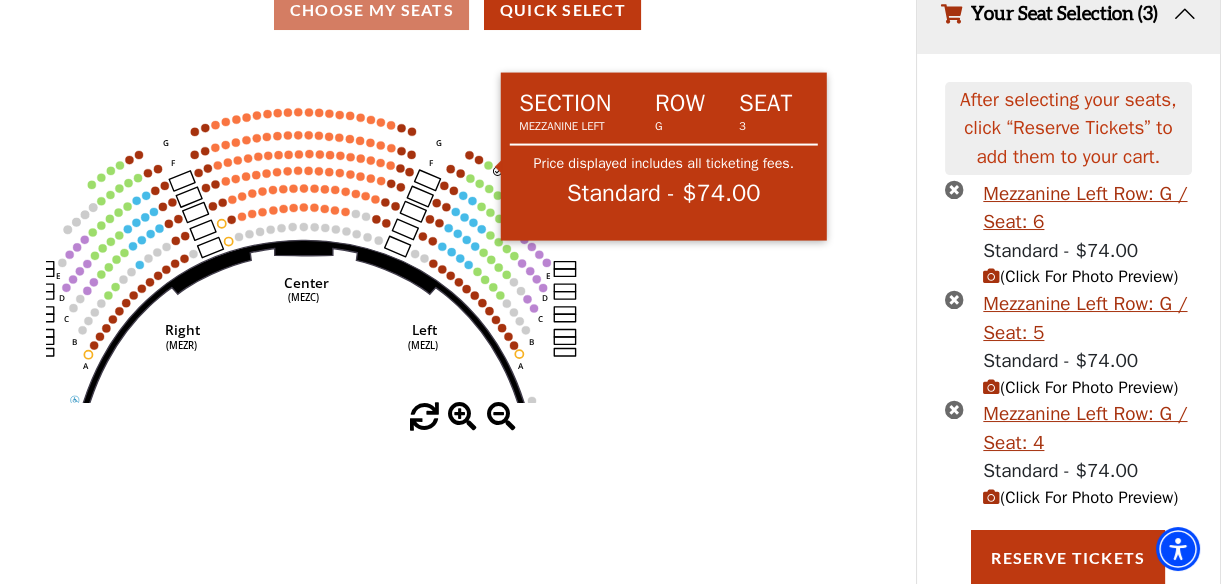 click 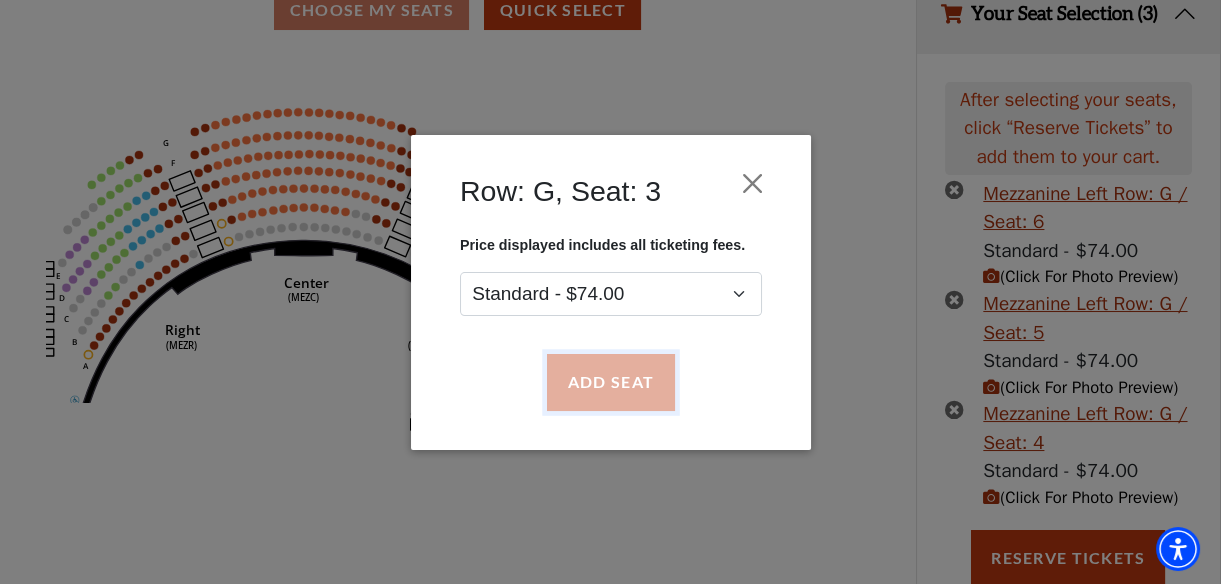 drag, startPoint x: 592, startPoint y: 361, endPoint x: 669, endPoint y: 398, distance: 85.42833 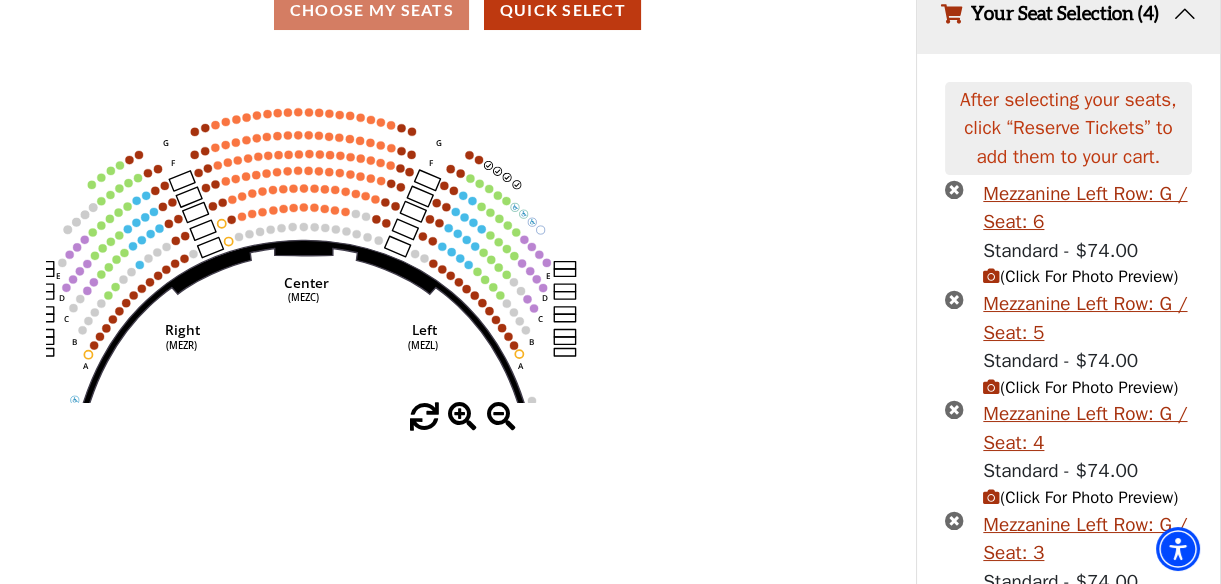 scroll, scrollTop: 313, scrollLeft: 0, axis: vertical 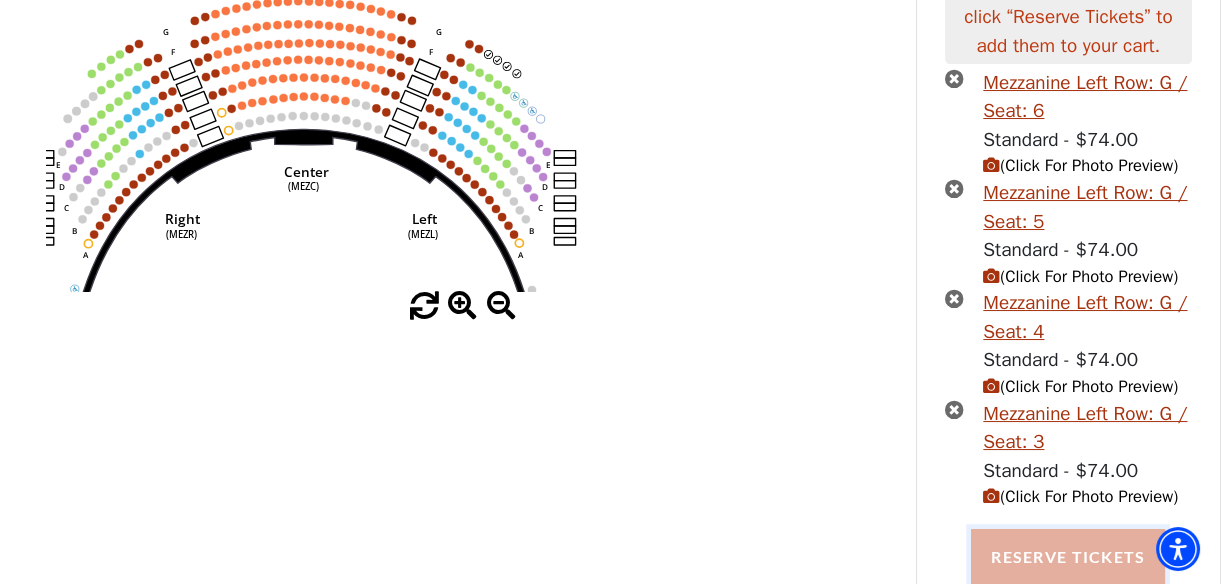 click on "Reserve Tickets" at bounding box center [1068, 557] 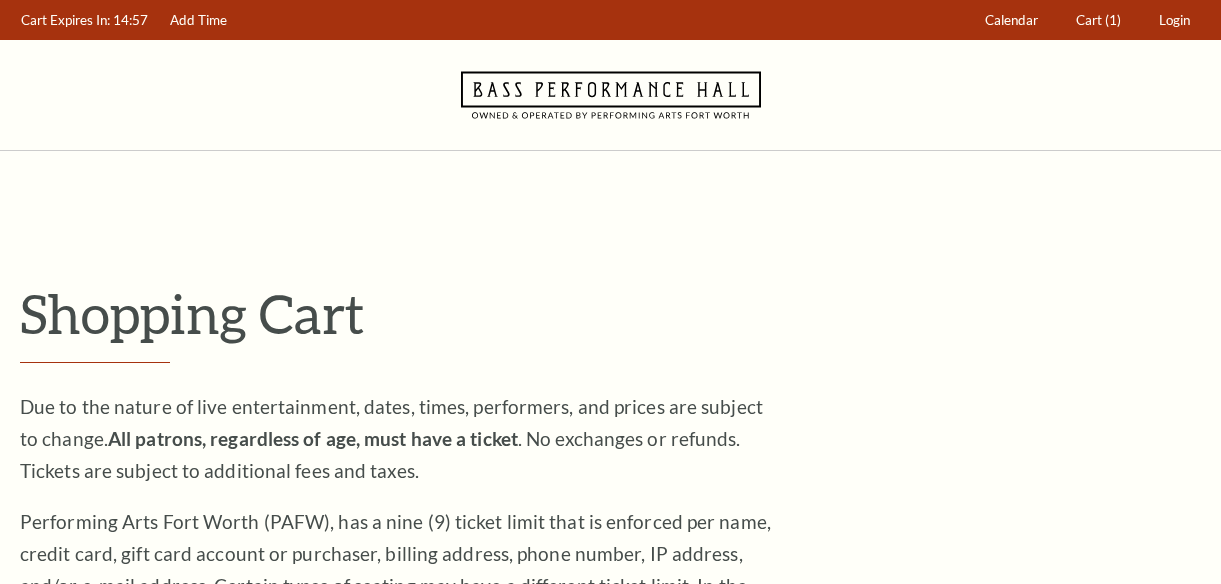 scroll, scrollTop: 0, scrollLeft: 0, axis: both 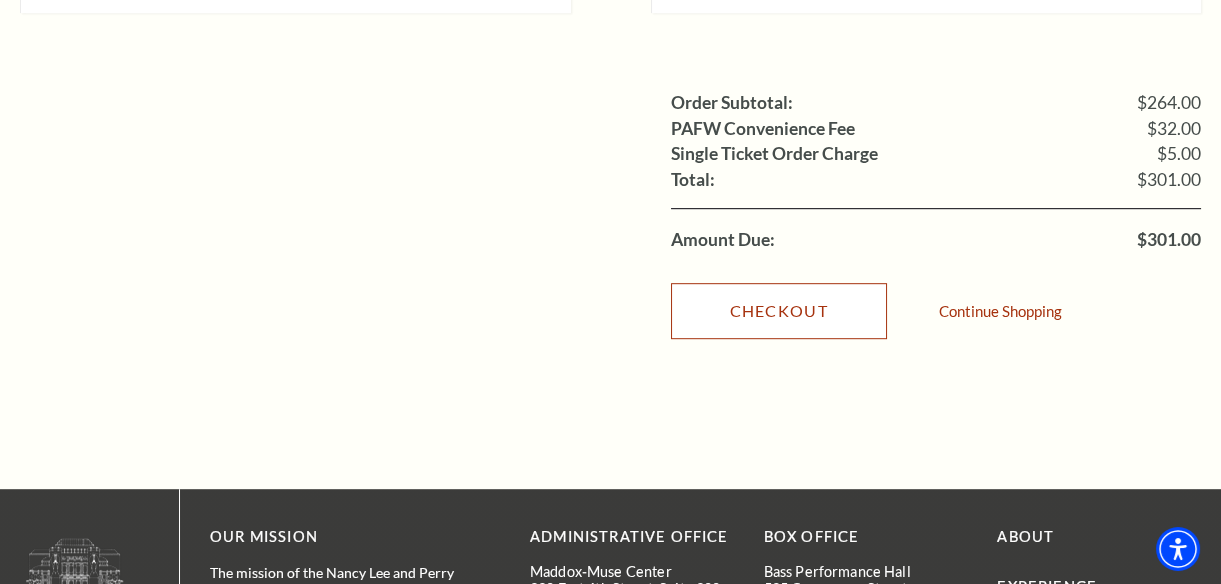 click on "Checkout" at bounding box center (779, 311) 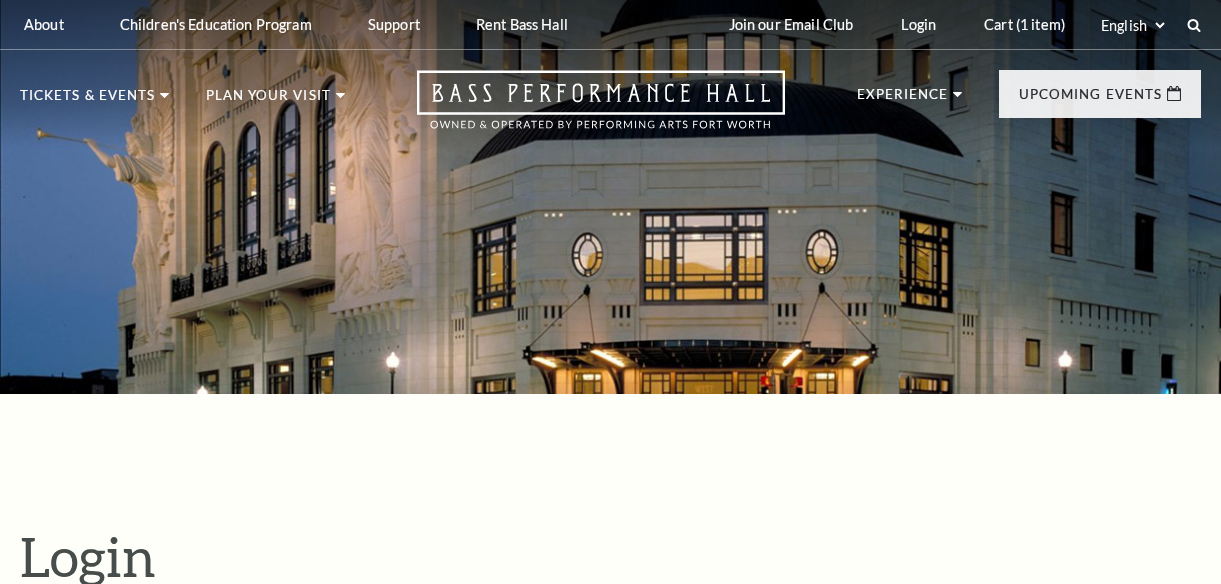 scroll, scrollTop: 523, scrollLeft: 0, axis: vertical 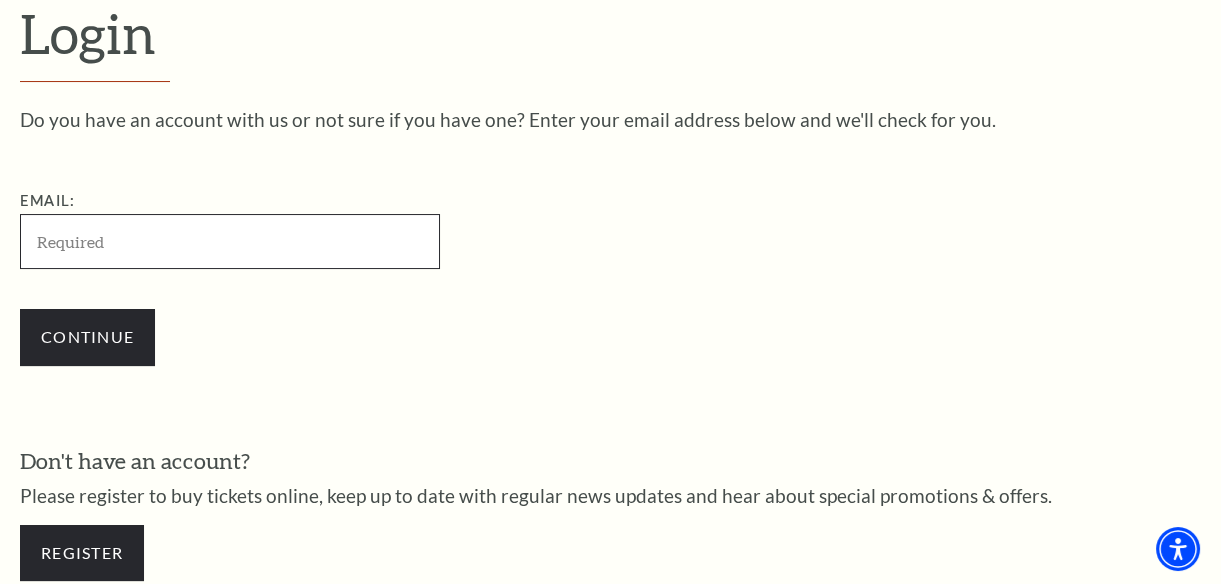 click on "Email:" at bounding box center (230, 241) 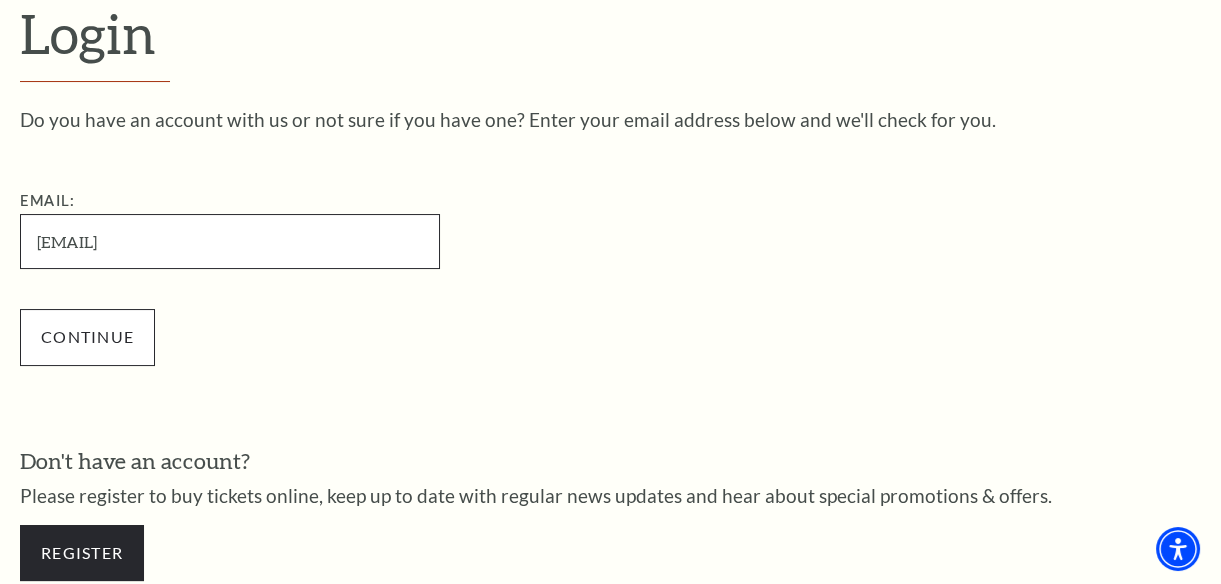type on "lyly83@gmail.com" 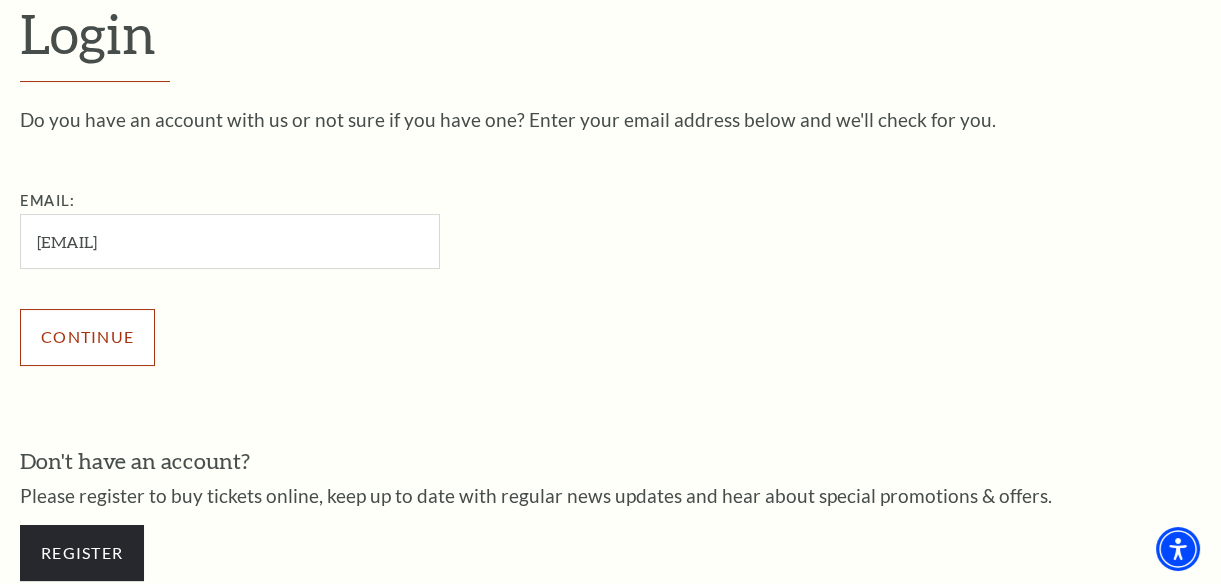 click on "Continue" at bounding box center (87, 337) 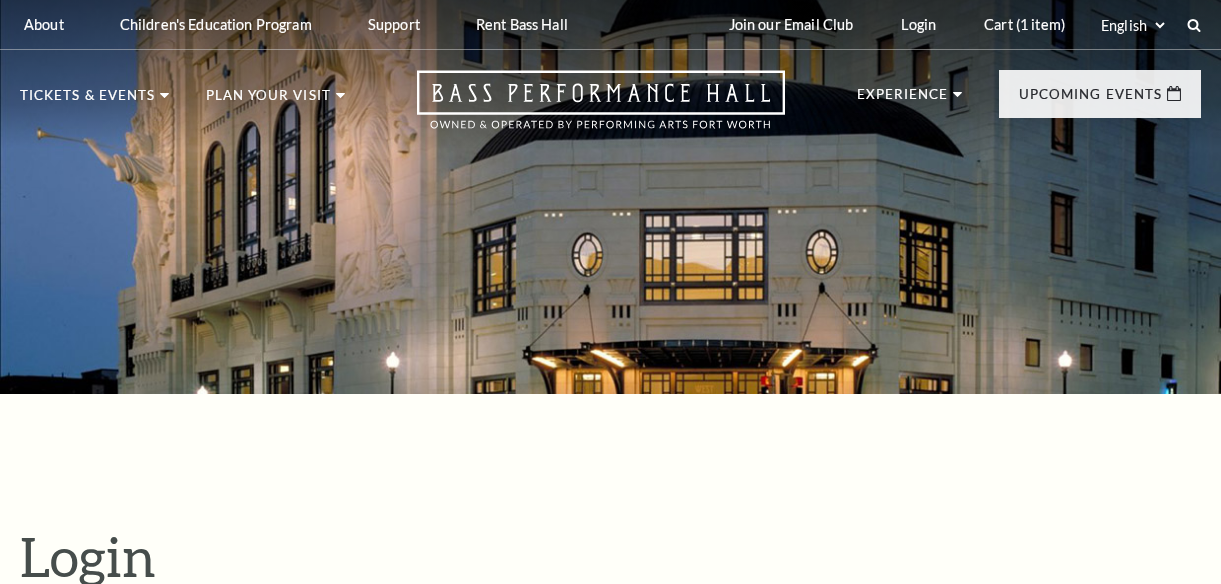 scroll, scrollTop: 492, scrollLeft: 0, axis: vertical 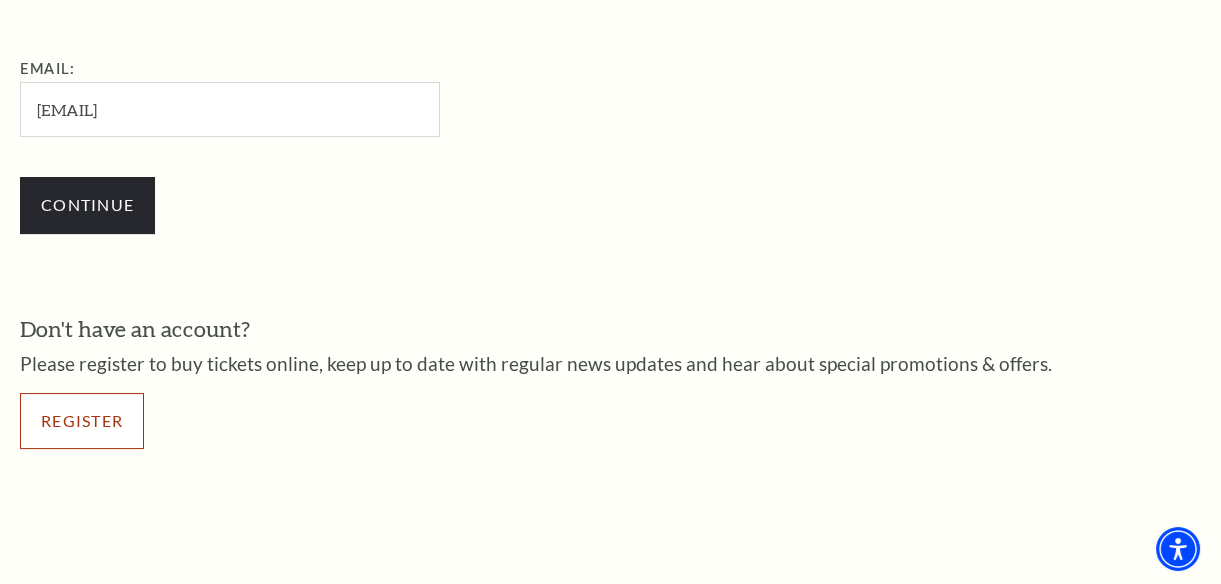 click on "Register" at bounding box center (82, 421) 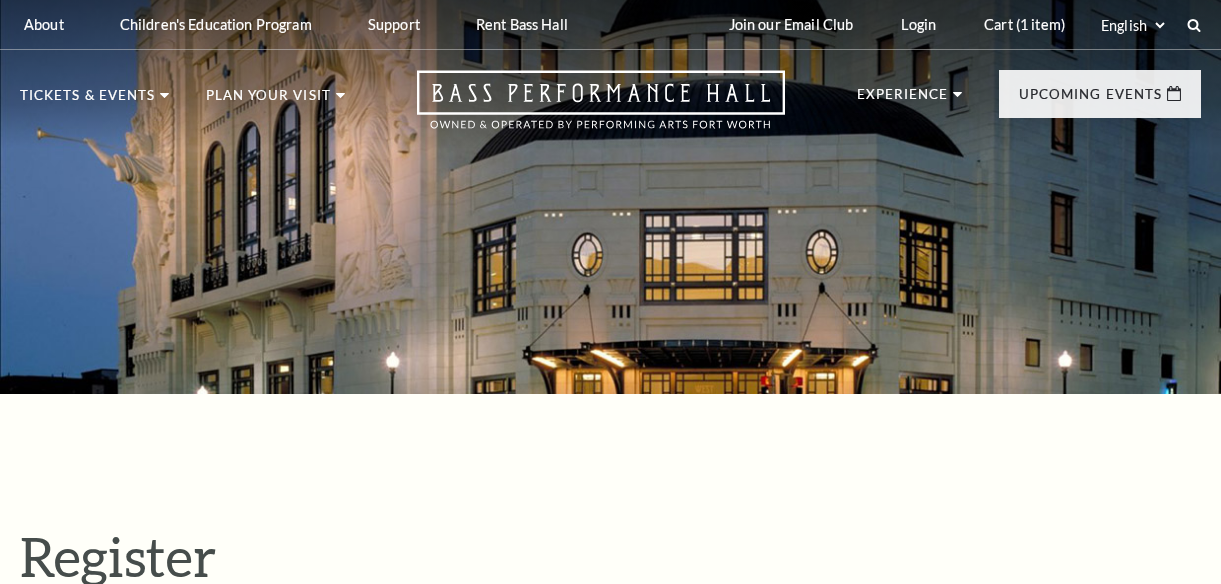 select on "1" 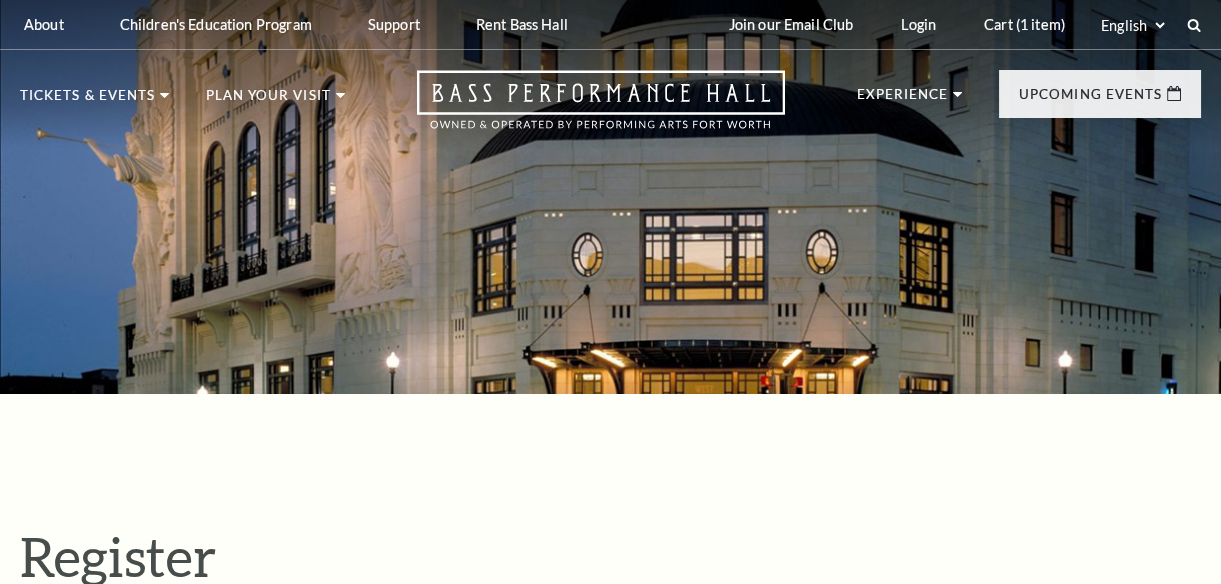scroll, scrollTop: 0, scrollLeft: 0, axis: both 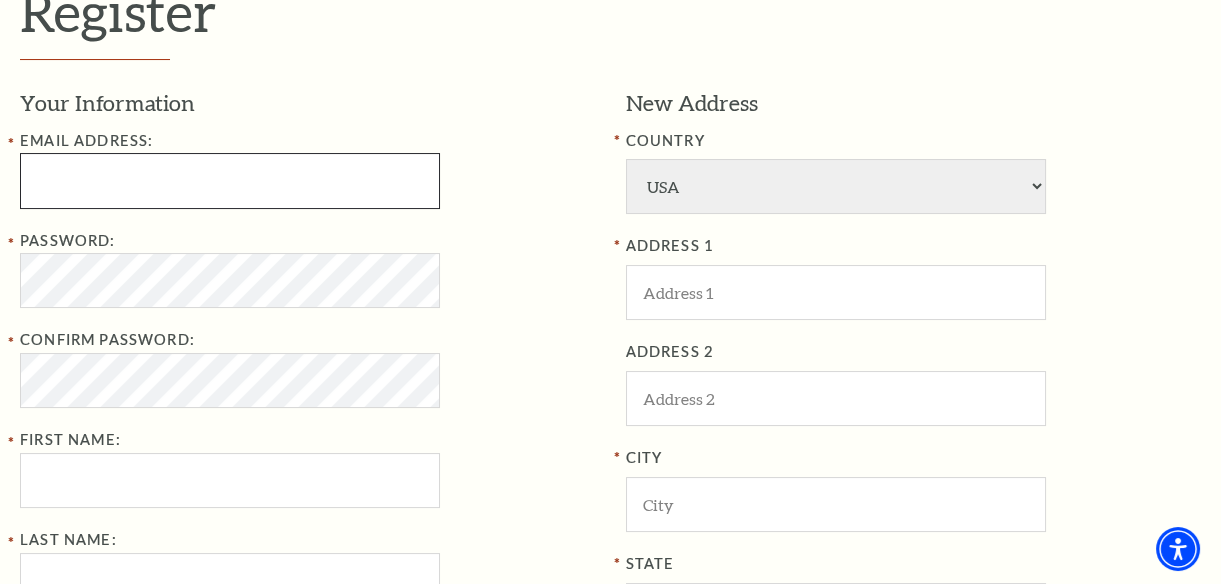 click at bounding box center (230, 180) 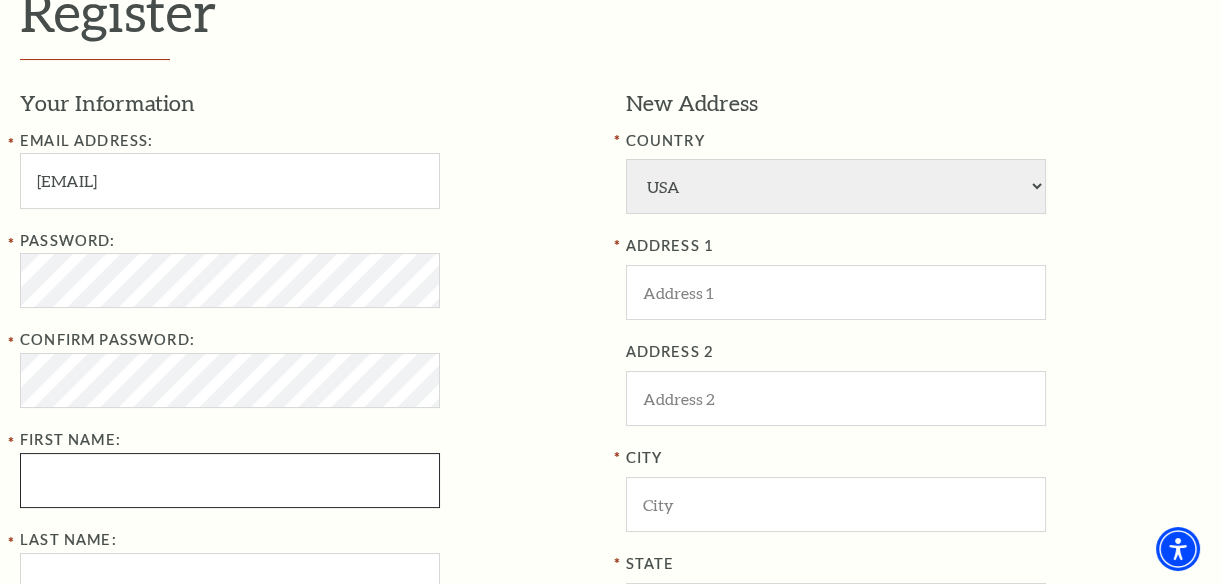type on "LY LY" 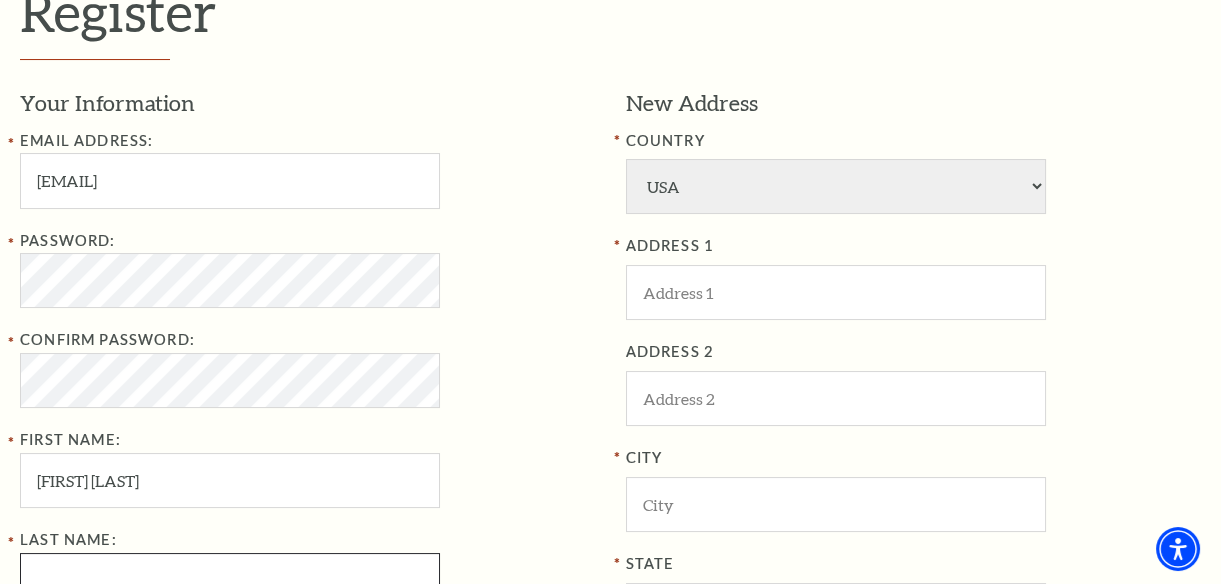 type on "LY LY" 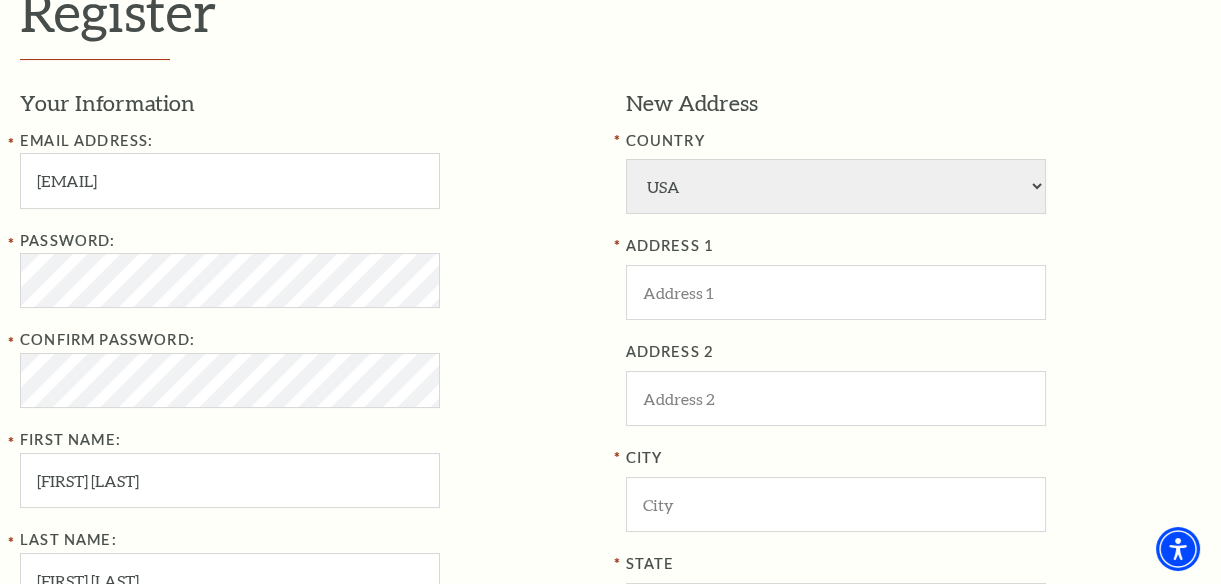type on "035-724-7868" 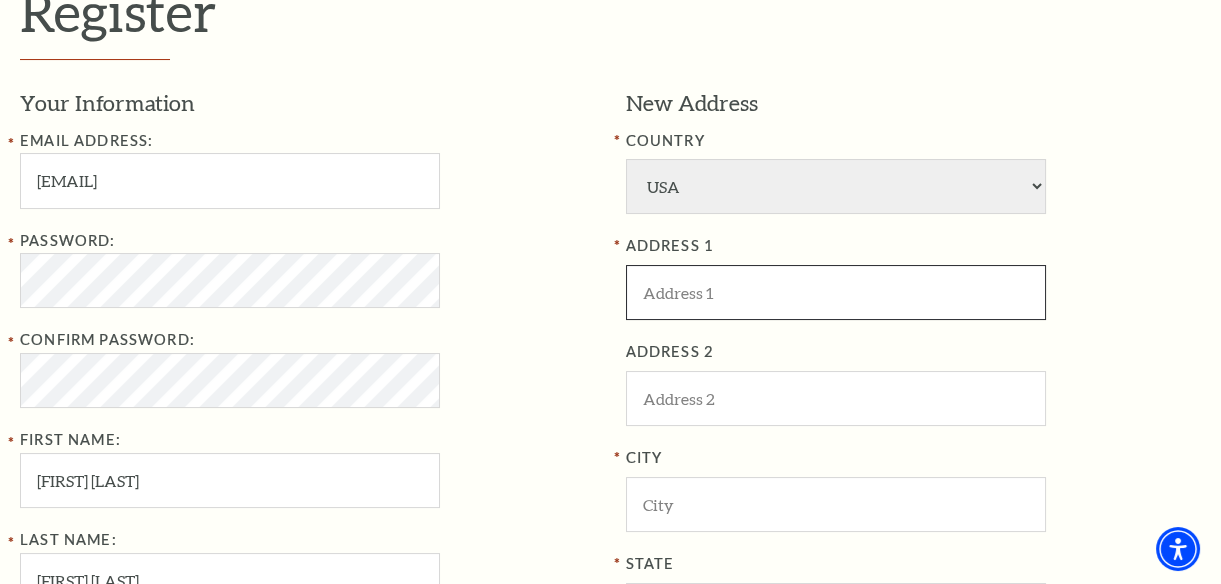type on "sf" 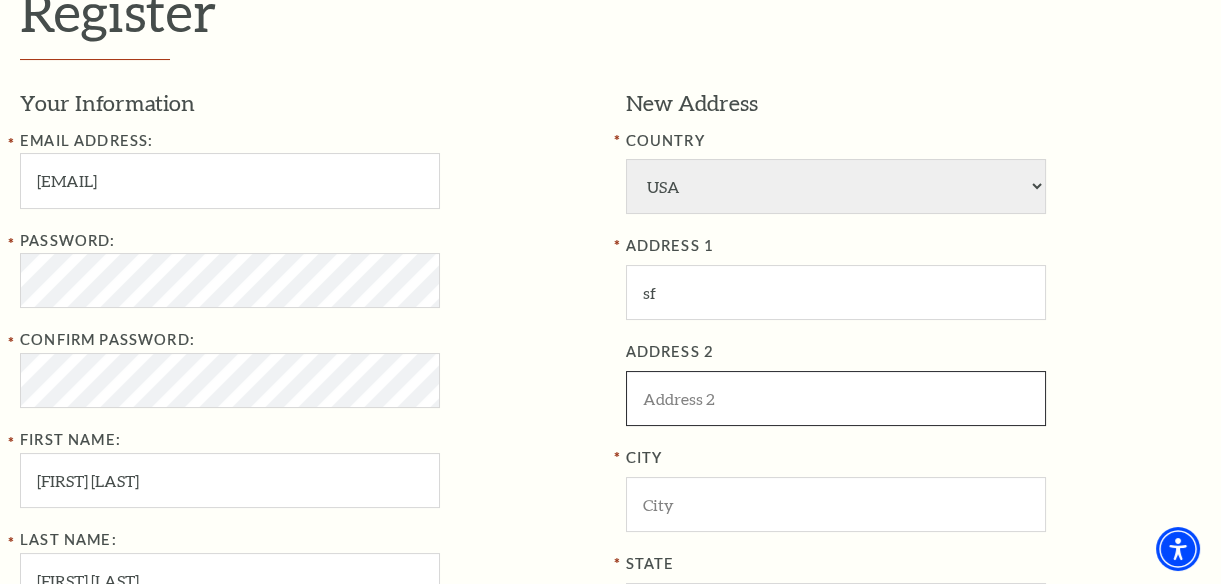type on "sdf" 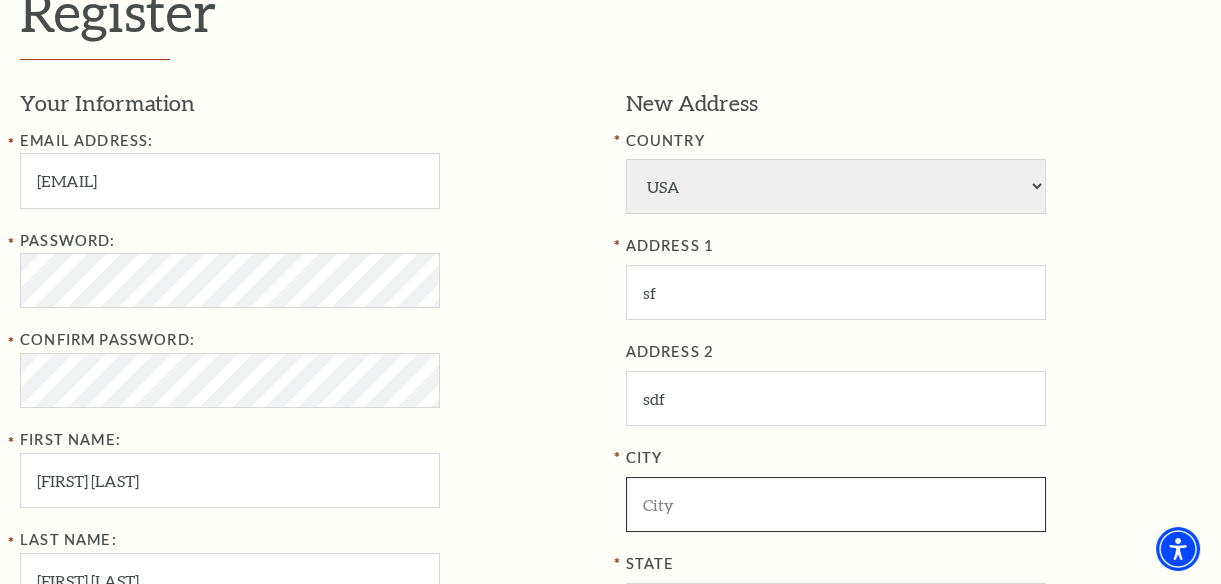 type on "ffs" 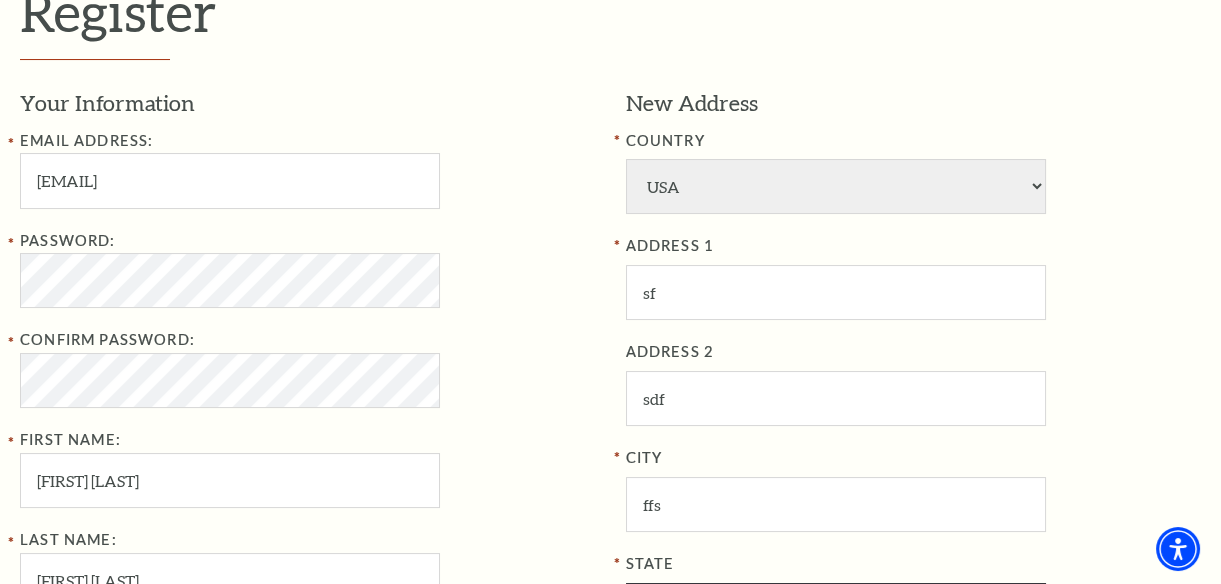 select on "TN" 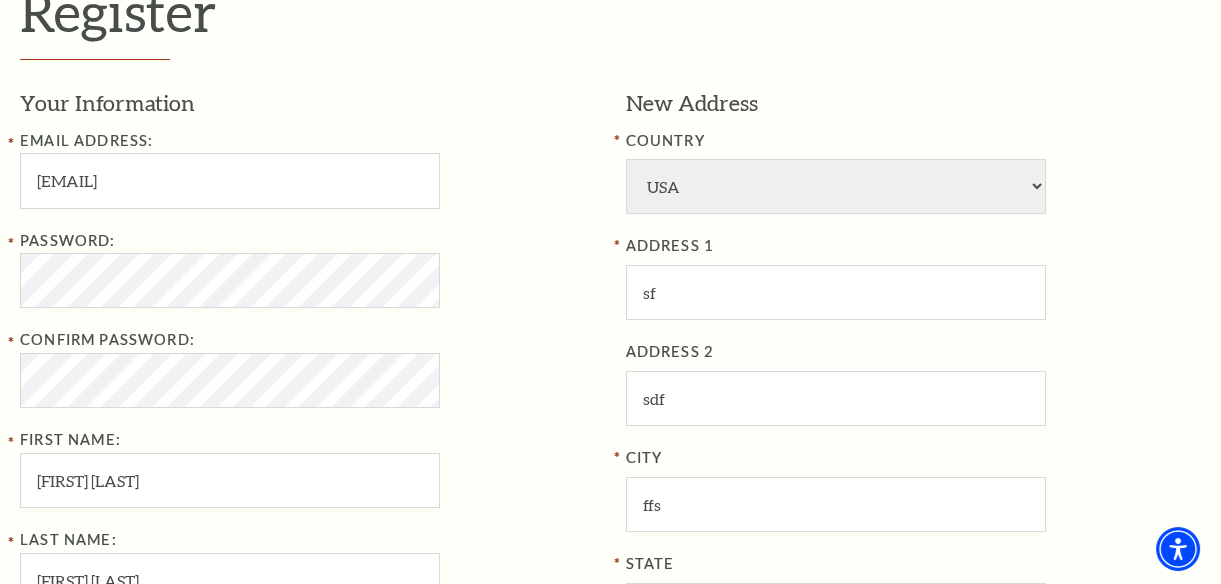 type on "84097" 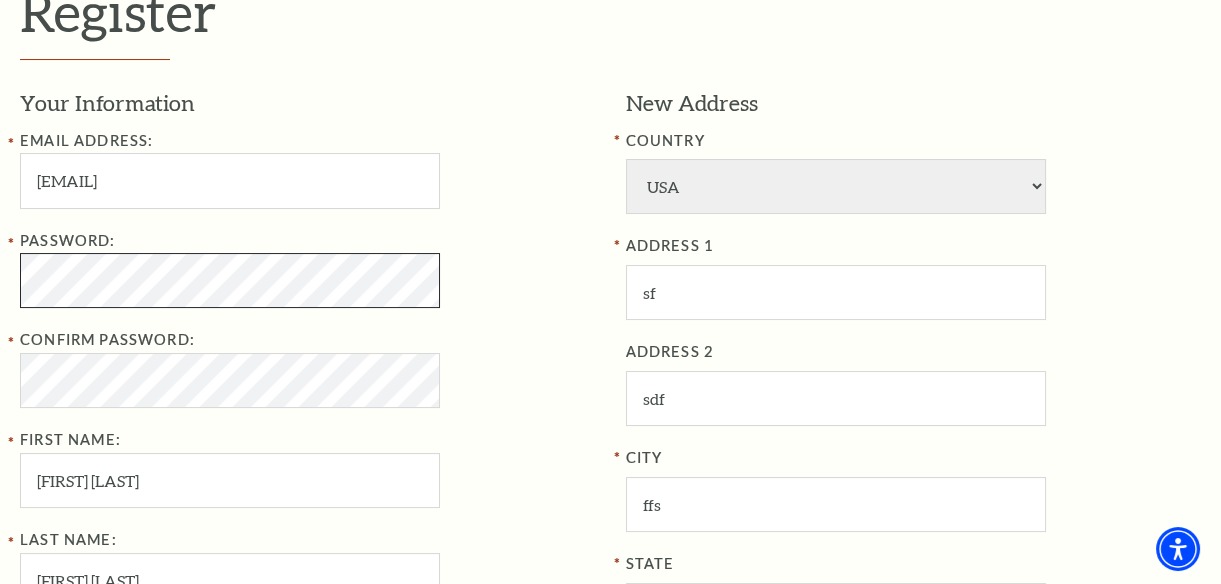 click on "Skip to main content Enable accessibility for low vision Open the accessibility menu
*{
pointer-events: fill;
}
Select: English Español
Tickets & Events
Now On Sale
Parking" at bounding box center [610, -253] 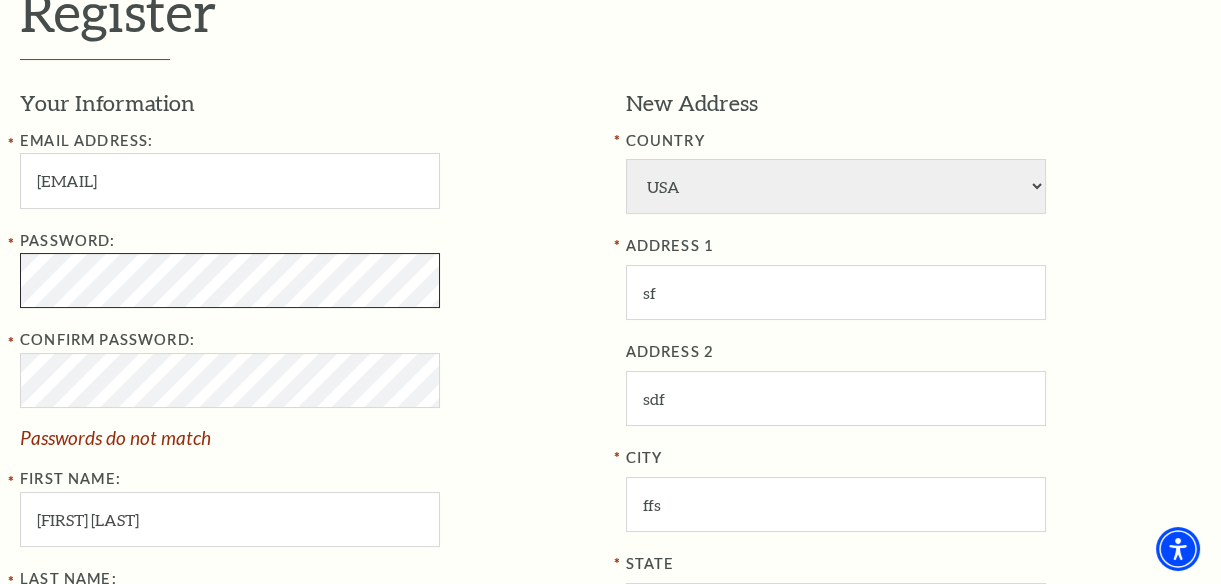 click on "Register
Your Information
Email Address:   lyly22@gmail.com     Password:       Confirm Password:     Passwords do not match   First Name:   LY LY     Last Name:   LY LY     Phone   035-724-7868
New Address
COUNTRY   Afghanistan Albania Algeria Andorra Angola Antigua and Barbuda Argentina Aruba Australia Austria Azores Bahamas Bahrain Bangladesh Barbados Belgium Belize Benin Bermuda Bhutan Bolivia Botswana Brazil British Virgin Islnd Brunei Darussalam Bulgaria Burkina Faso Burma Burundi Cameroon Canada Canal Zone Canary Islands Cape Verde Cayman Islands Central African Rep Chad Channel Islands Chile Colombia Comoros Confed of Senegambia Congo Cook Islands Costa Rica Croatia Cuba Curacao Cyprus Czechoslovakia Dahomey Denmark Djibouti Dominica Fiji" at bounding box center [610, 459] 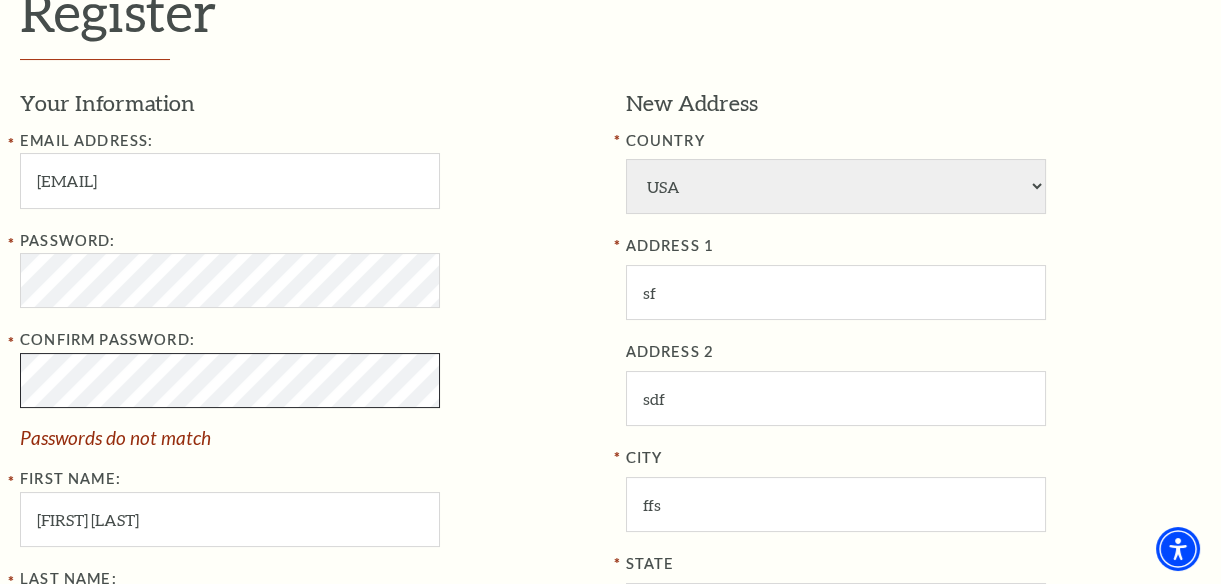 click on "Skip to main content Enable accessibility for low vision Open the accessibility menu
*{
pointer-events: fill;
}
Select: English Español
Tickets & Events
Now On Sale
Parking" at bounding box center [610, -253] 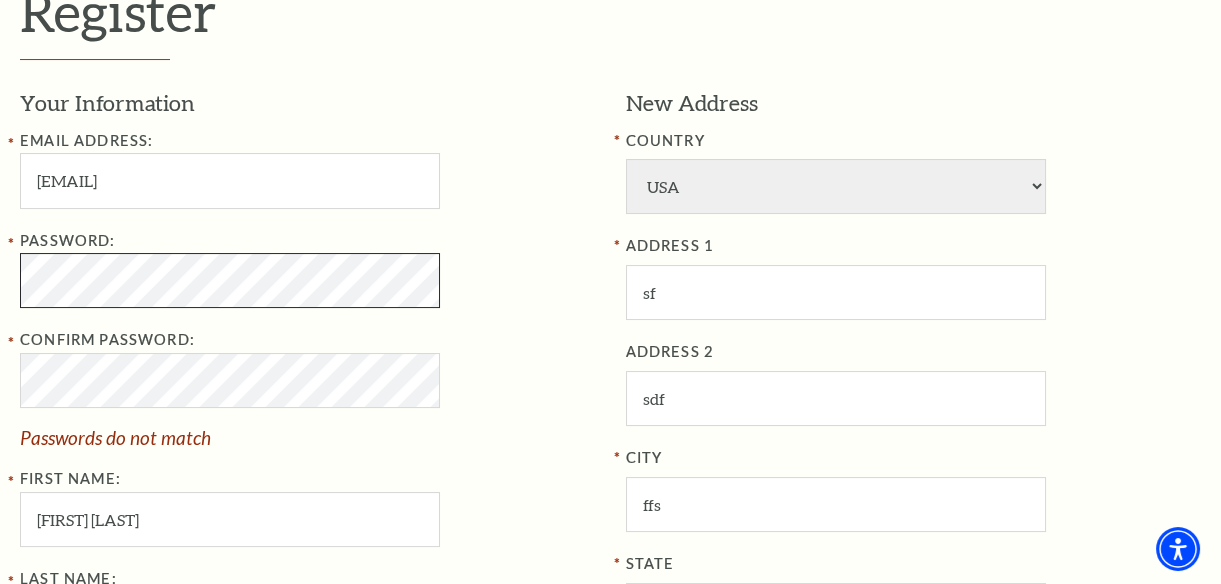 click on "Skip to main content Enable accessibility for low vision Open the accessibility menu
*{
pointer-events: fill;
}
Select: English Español
Tickets & Events
Now On Sale
Parking" at bounding box center (610, -253) 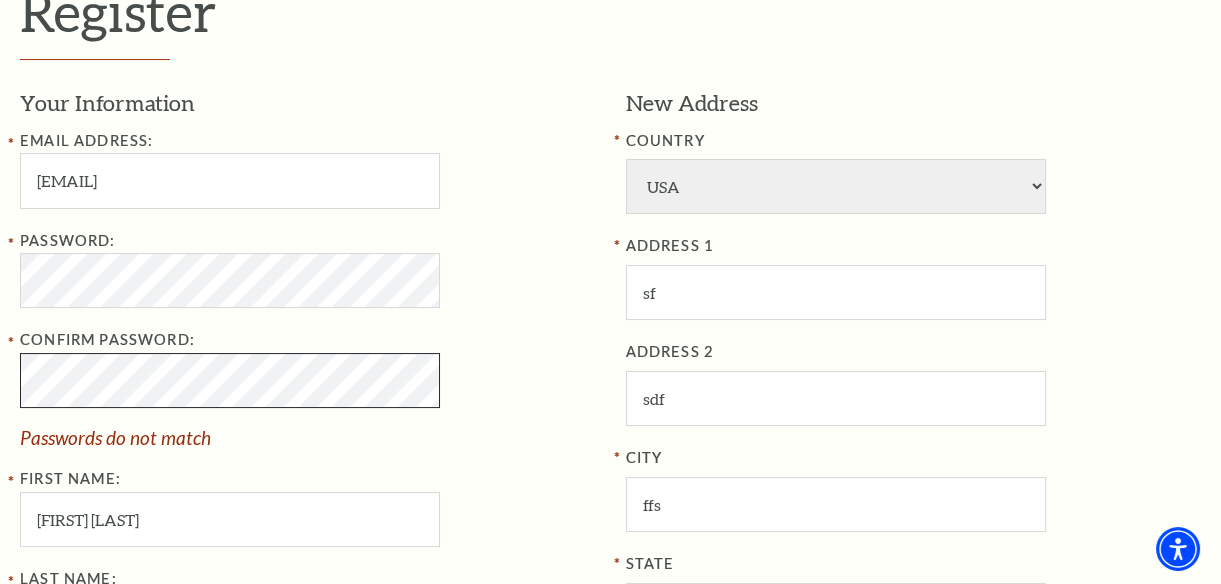 click on "Skip to main content Enable accessibility for low vision Open the accessibility menu
*{
pointer-events: fill;
}
Select: English Español
Tickets & Events
Now On Sale
Parking" at bounding box center [610, -253] 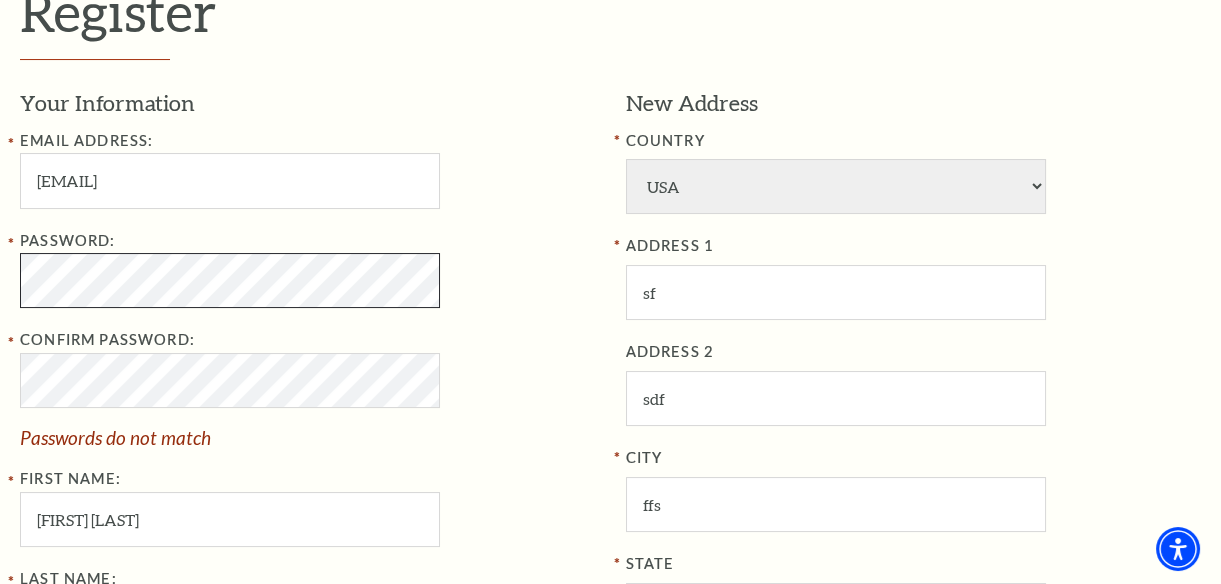 click on "Skip to main content Enable accessibility for low vision Open the accessibility menu
*{
pointer-events: fill;
}
Select: English Español
Tickets & Events
Now On Sale
Parking" at bounding box center [610, -253] 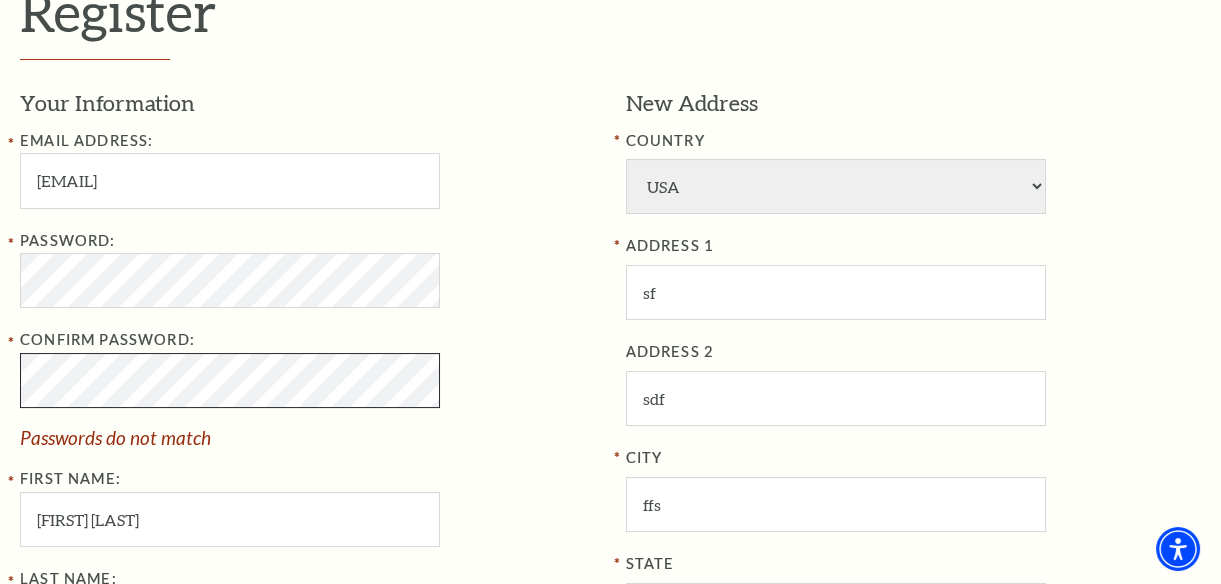 click on "Skip to main content Enable accessibility for low vision Open the accessibility menu
*{
pointer-events: fill;
}
Select: English Español
Tickets & Events
Now On Sale
Parking" at bounding box center [610, -253] 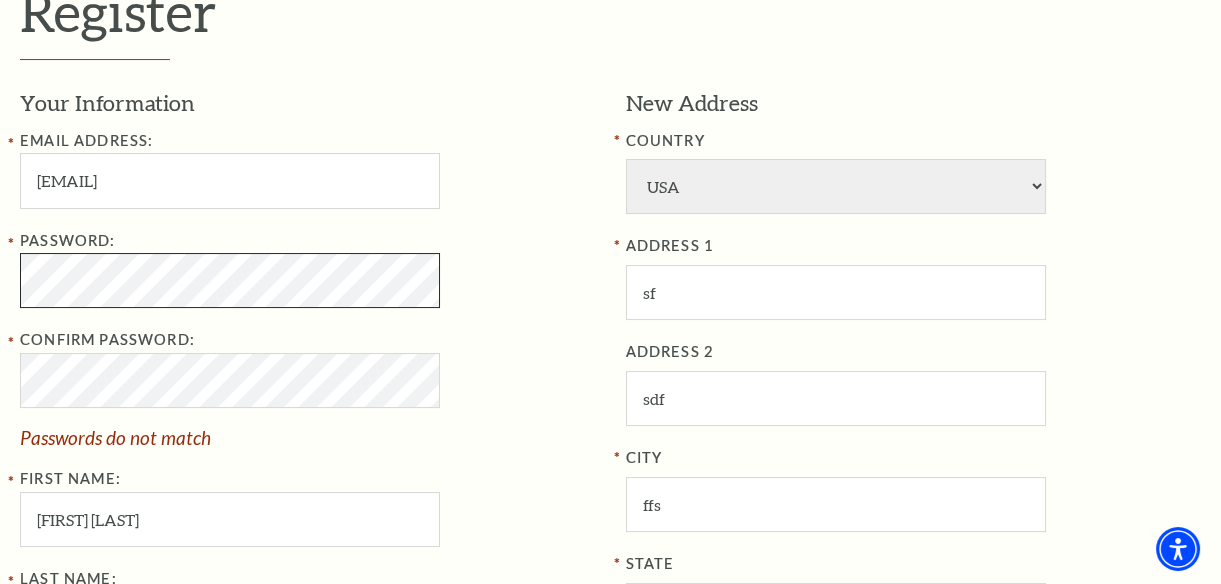 click on "Skip to main content Enable accessibility for low vision Open the accessibility menu
*{
pointer-events: fill;
}
Select: English Español
Tickets & Events
Now On Sale
Parking" at bounding box center [610, -253] 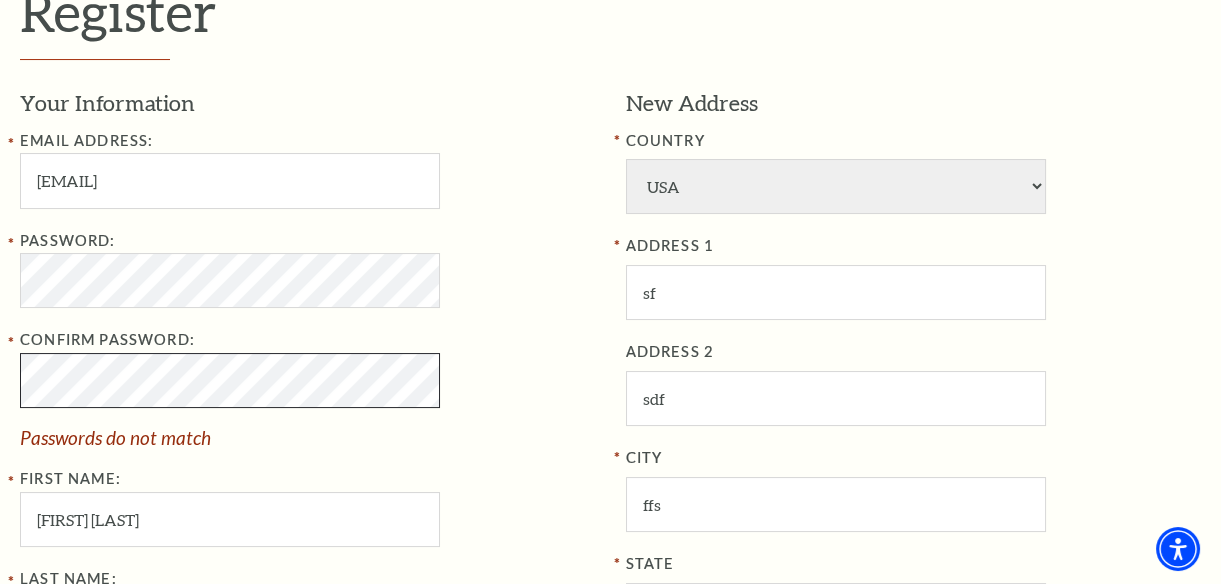 click on "Skip to main content Enable accessibility for low vision Open the accessibility menu
*{
pointer-events: fill;
}
Select: English Español
Tickets & Events
Now On Sale
Parking" at bounding box center (610, -253) 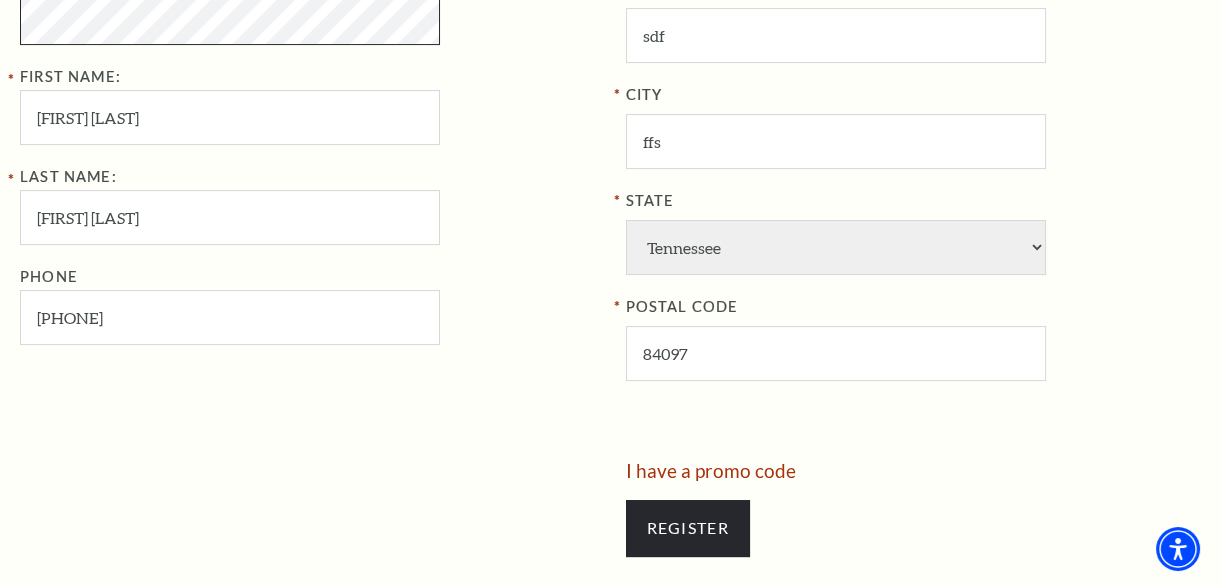 scroll, scrollTop: 909, scrollLeft: 0, axis: vertical 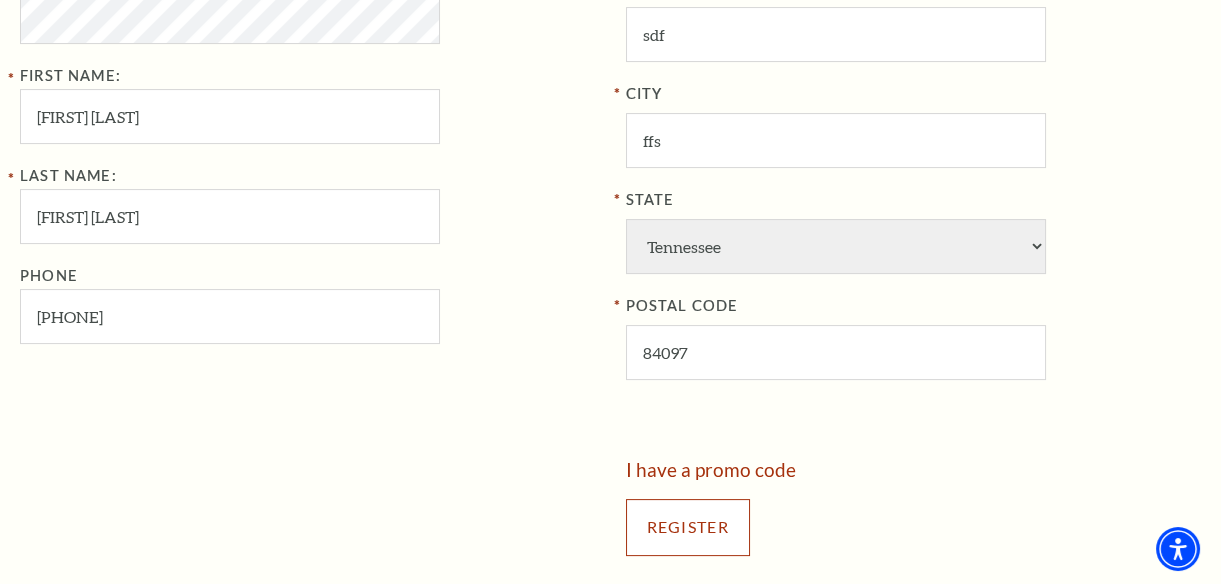 click on "Register" at bounding box center [688, 527] 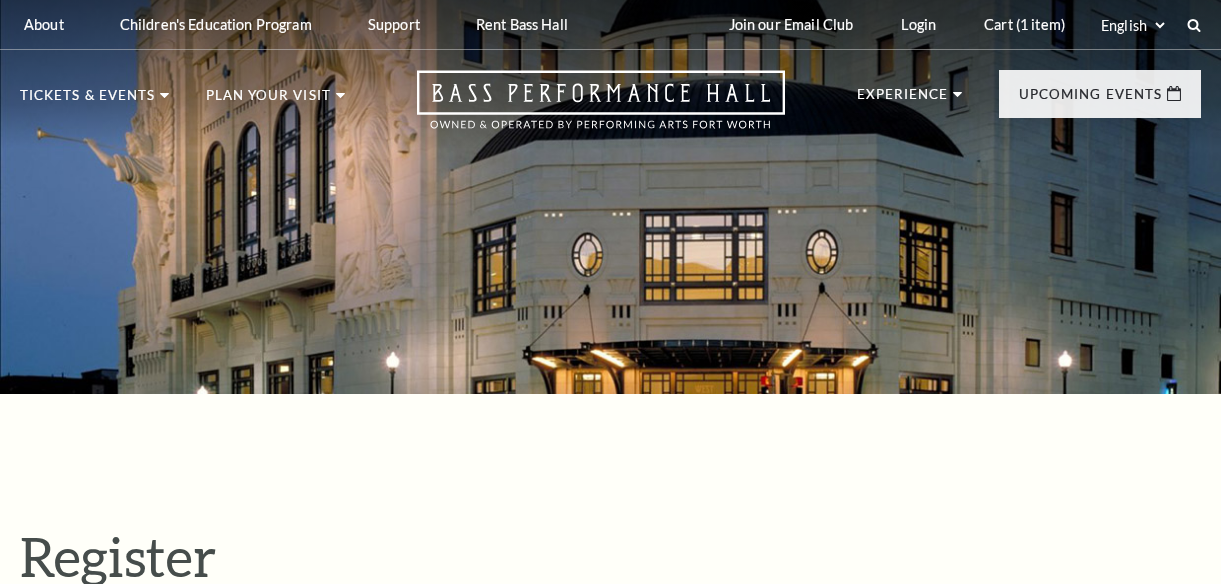select on "1" 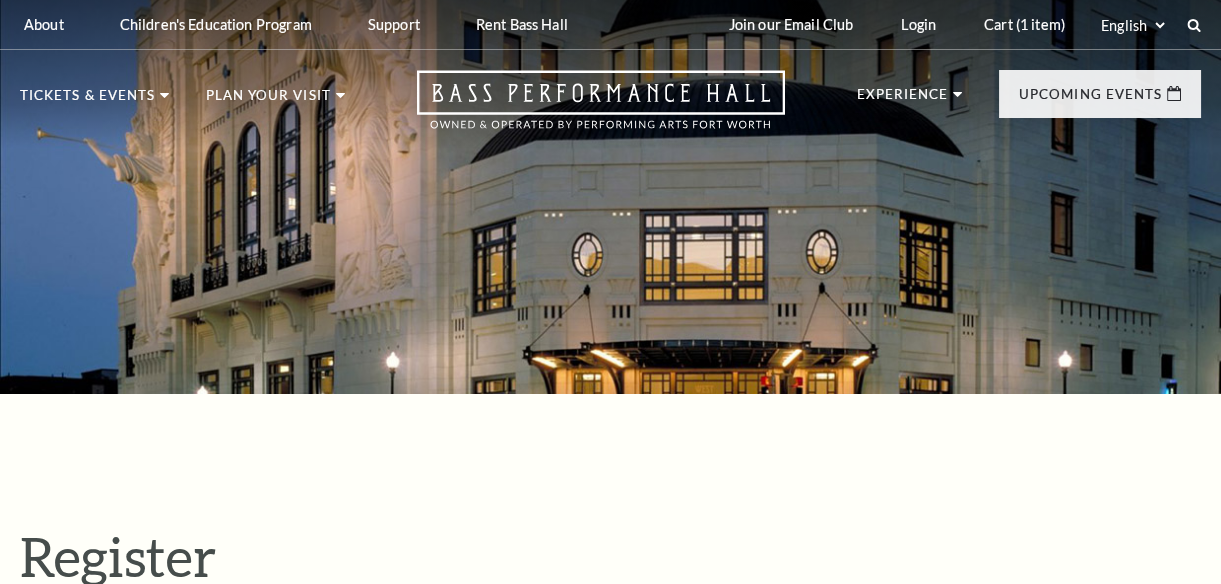 scroll, scrollTop: 0, scrollLeft: 0, axis: both 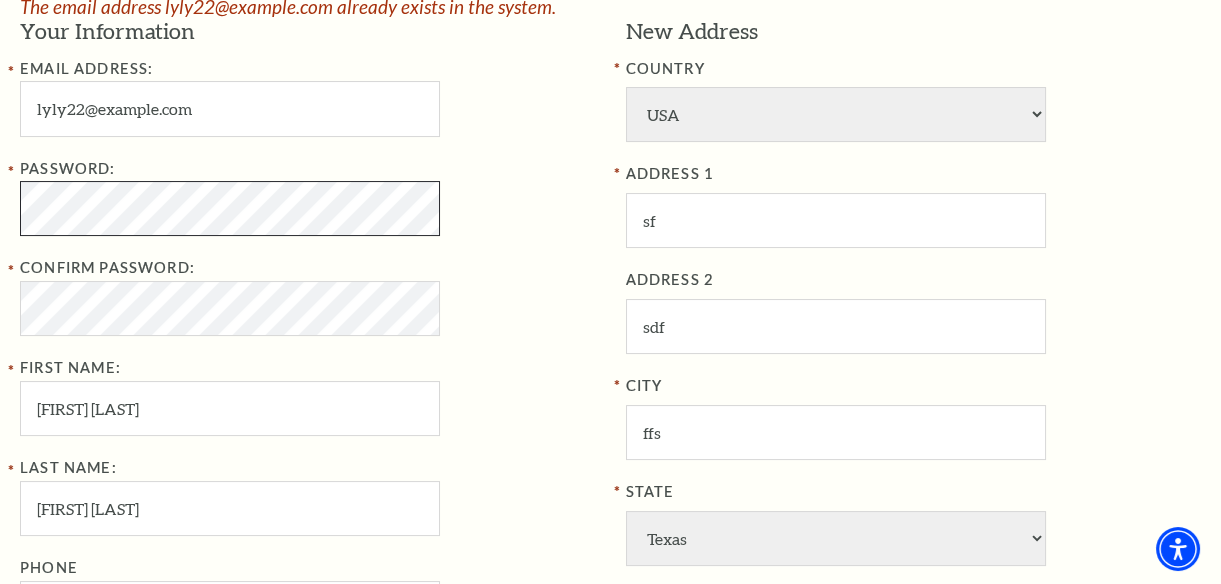 click on "Skip to main content Enable accessibility for low vision Open the accessibility menu
*{
pointer-events: fill;
}
Select: English Español
Tickets & Events
Now On Sale
Parking" at bounding box center [610, -344] 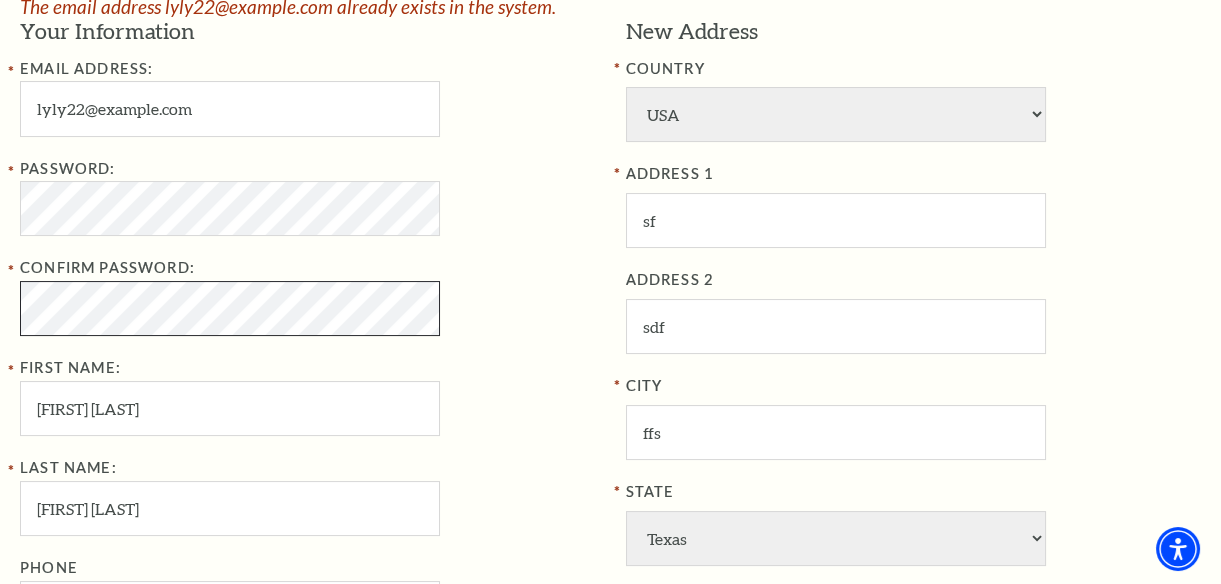 scroll, scrollTop: 0, scrollLeft: 0, axis: both 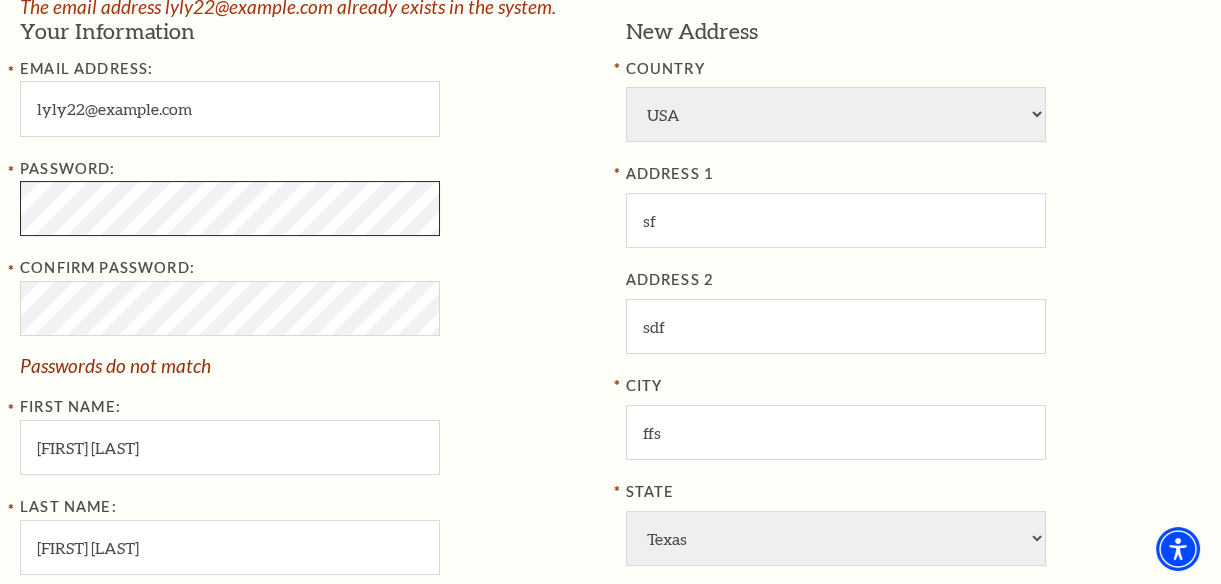 click on "Skip to main content Enable accessibility for low vision Open the accessibility menu
*{
pointer-events: fill;
}
Select: English Español
Tickets & Events
Now On Sale
Parking" at bounding box center (610, -344) 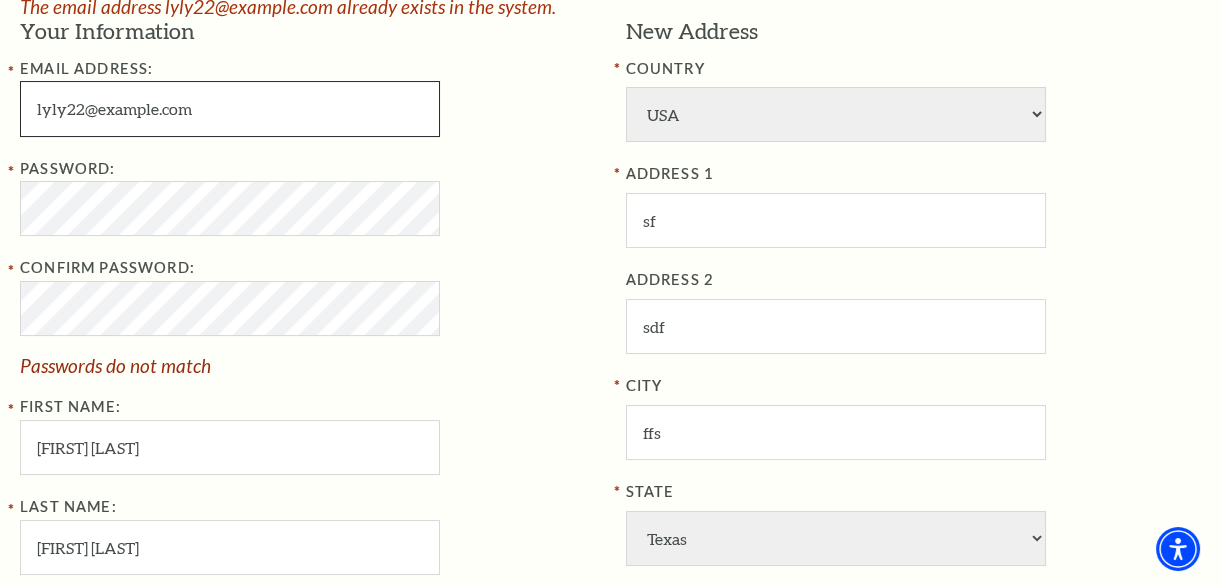 click on "[EMAIL]" at bounding box center [230, 108] 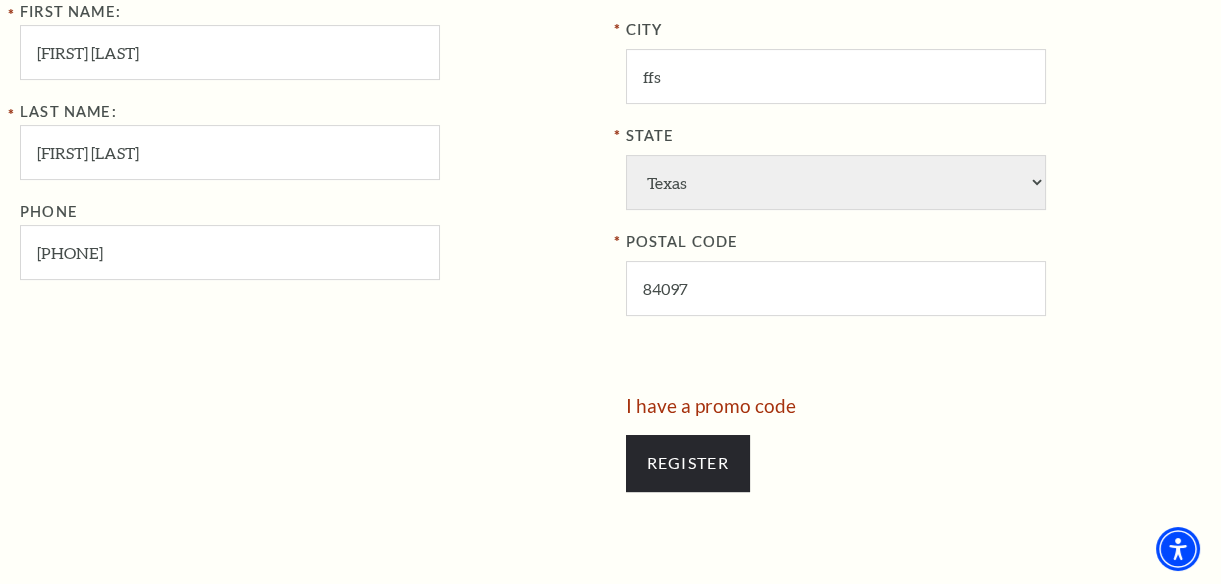 scroll, scrollTop: 1000, scrollLeft: 0, axis: vertical 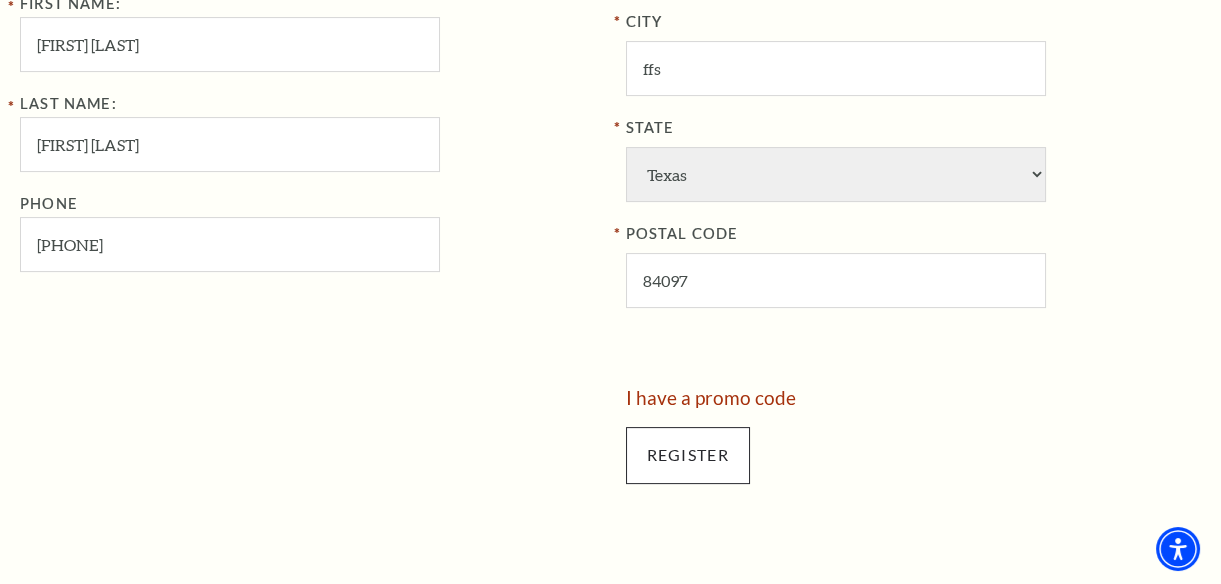 type on "lyly22u@gmail.com" 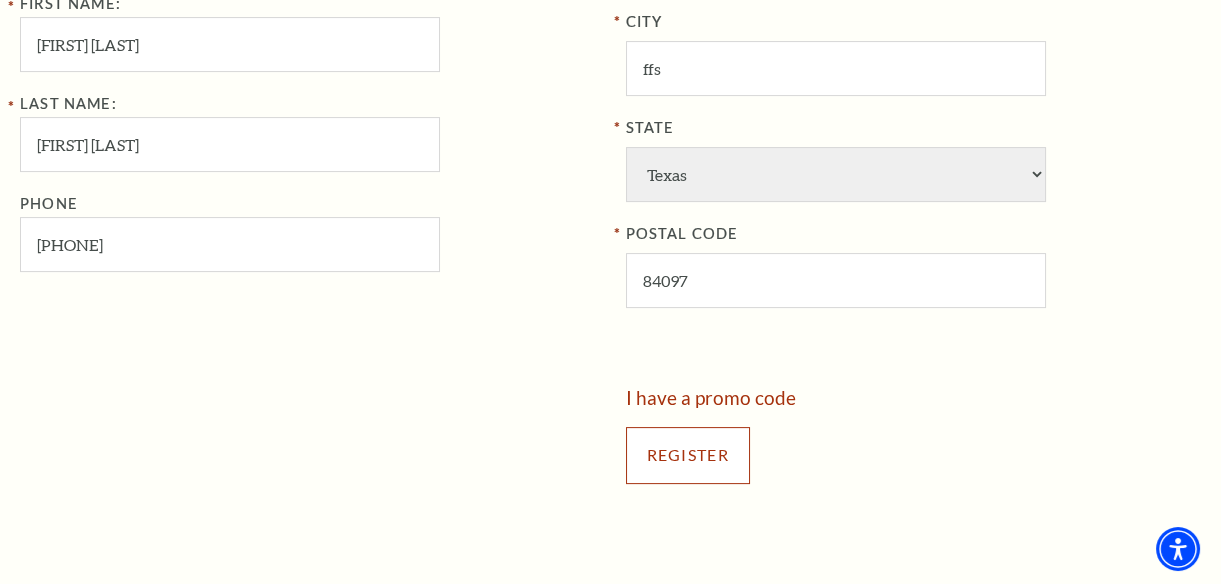 click on "Register" at bounding box center (688, 455) 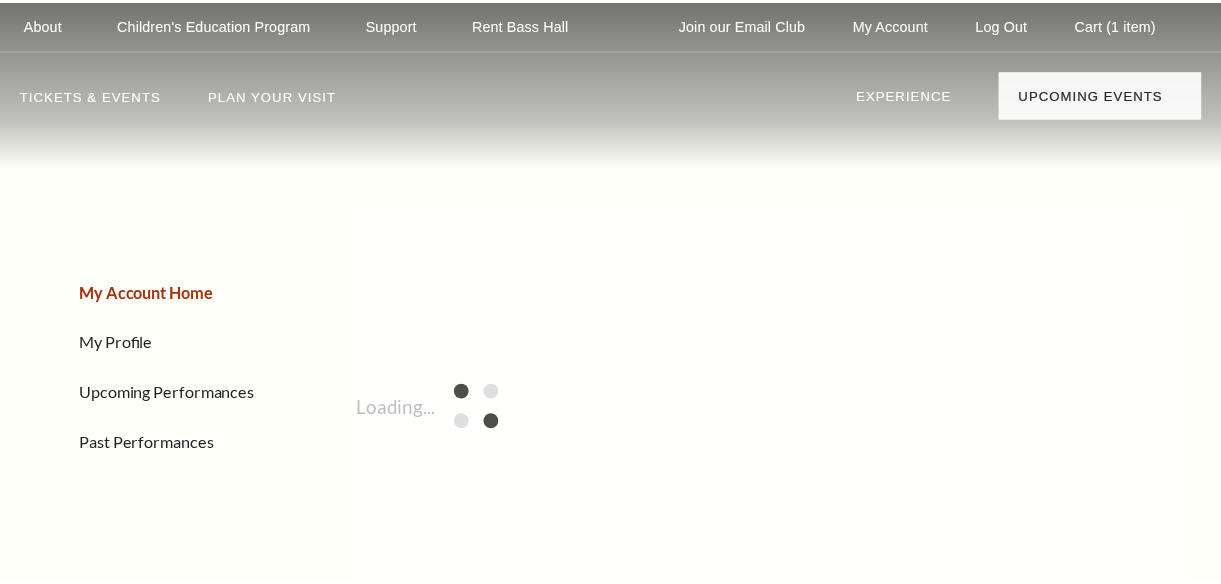 scroll, scrollTop: 0, scrollLeft: 0, axis: both 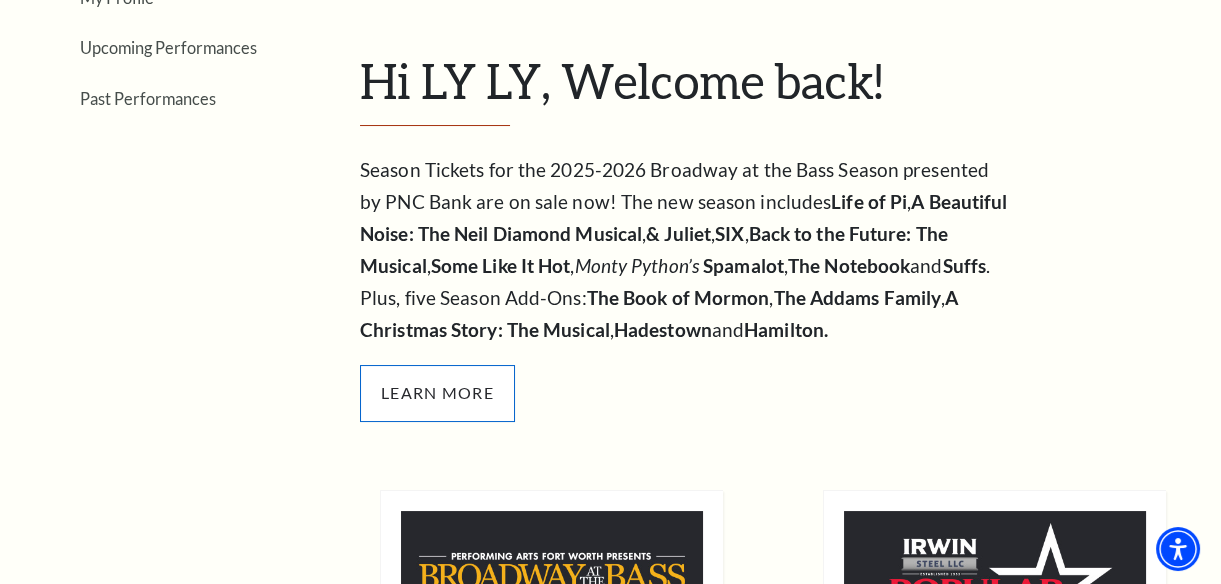 click on "Learn More" at bounding box center [437, 393] 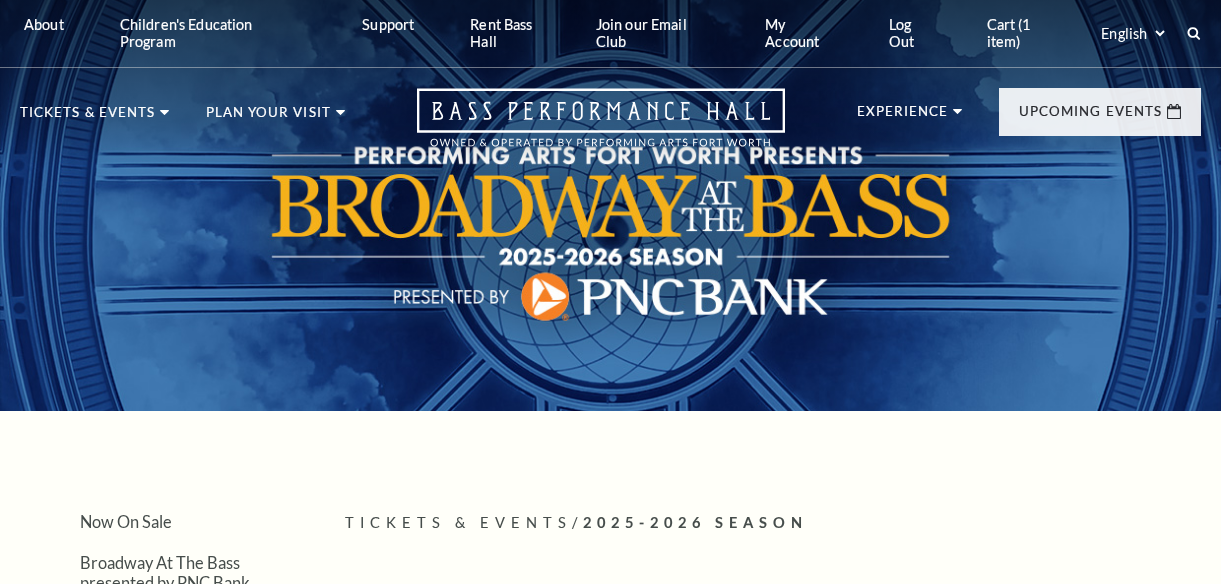 scroll, scrollTop: 0, scrollLeft: 0, axis: both 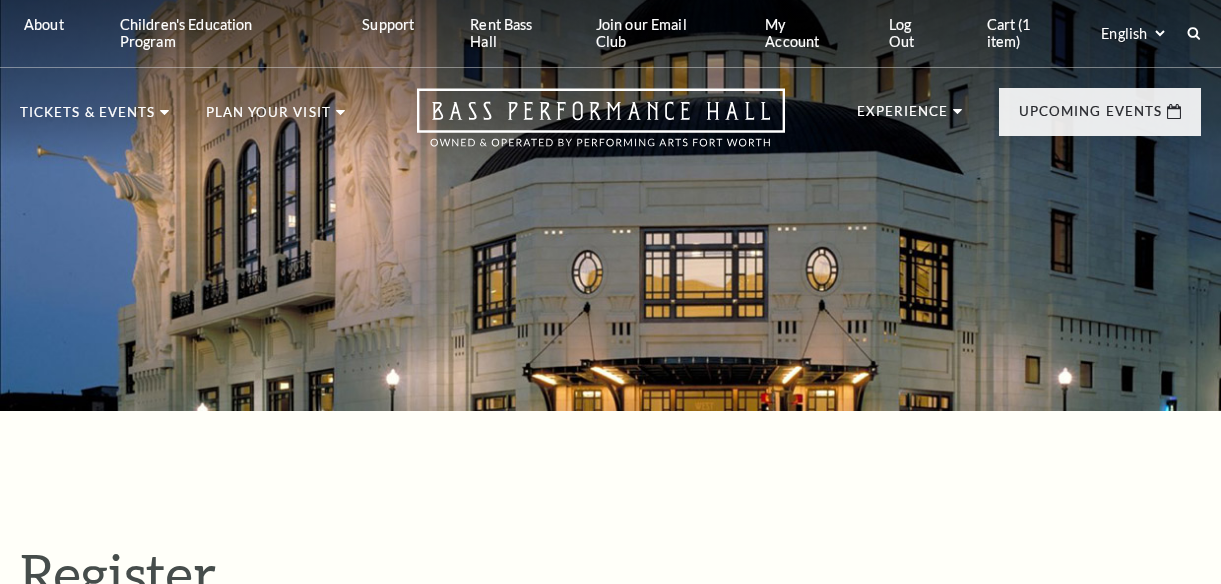 select on "1" 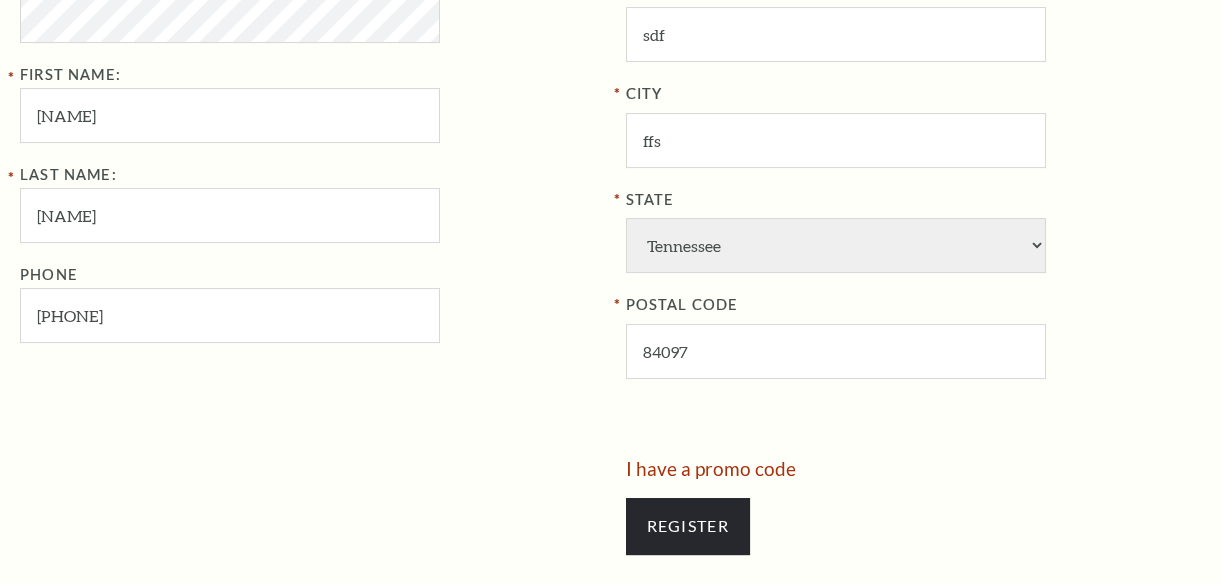 scroll, scrollTop: 0, scrollLeft: 0, axis: both 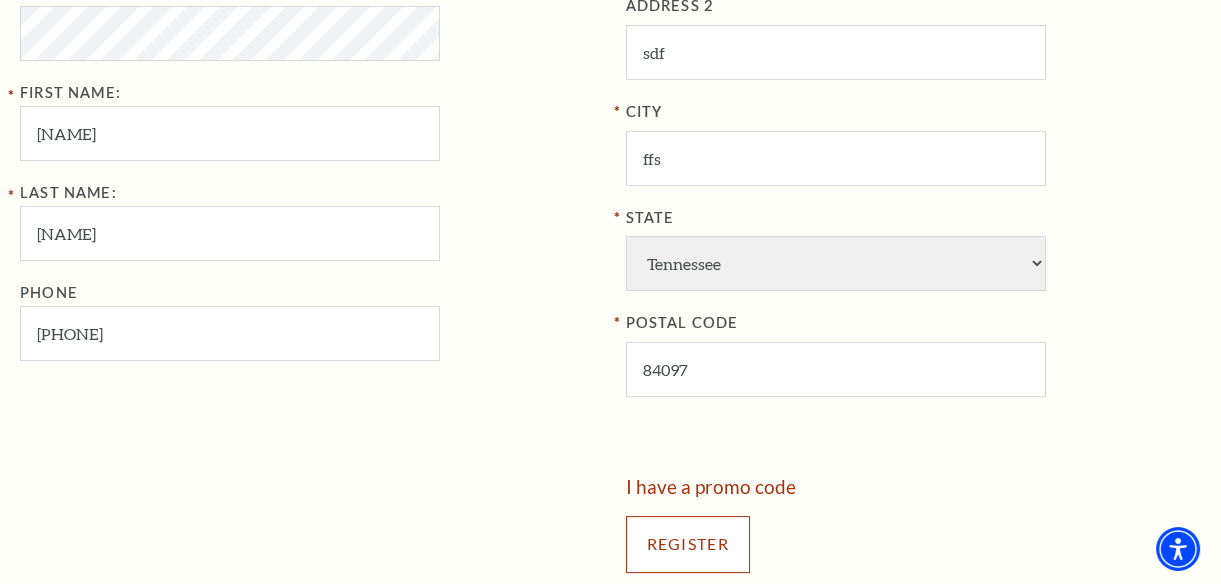 click on "Register" at bounding box center (688, 544) 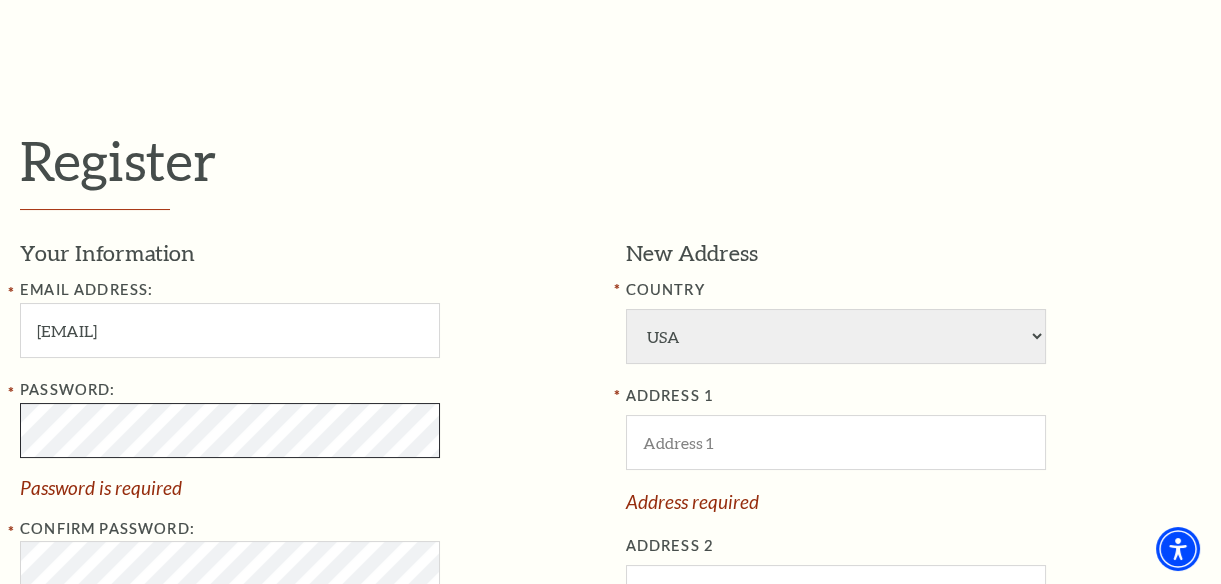scroll, scrollTop: 551, scrollLeft: 0, axis: vertical 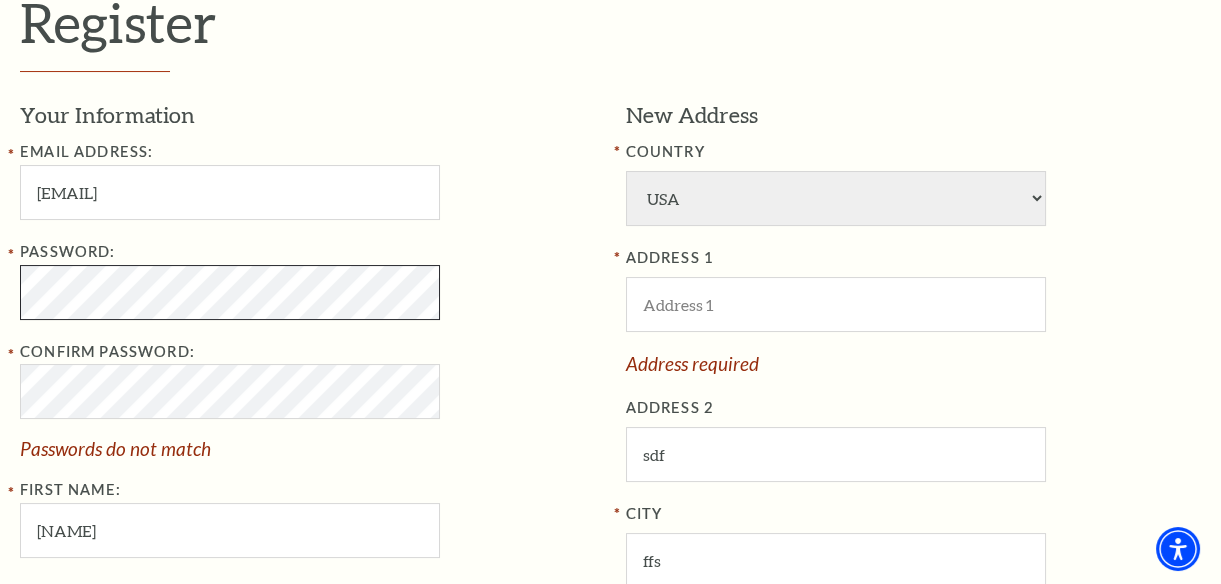 click on "Skip to main content Enable accessibility for low vision Open the accessibility menu
*{
pointer-events: fill;
}
Select: English Español
Tickets & Events
Now On Sale
Parking" at bounding box center [610, -259] 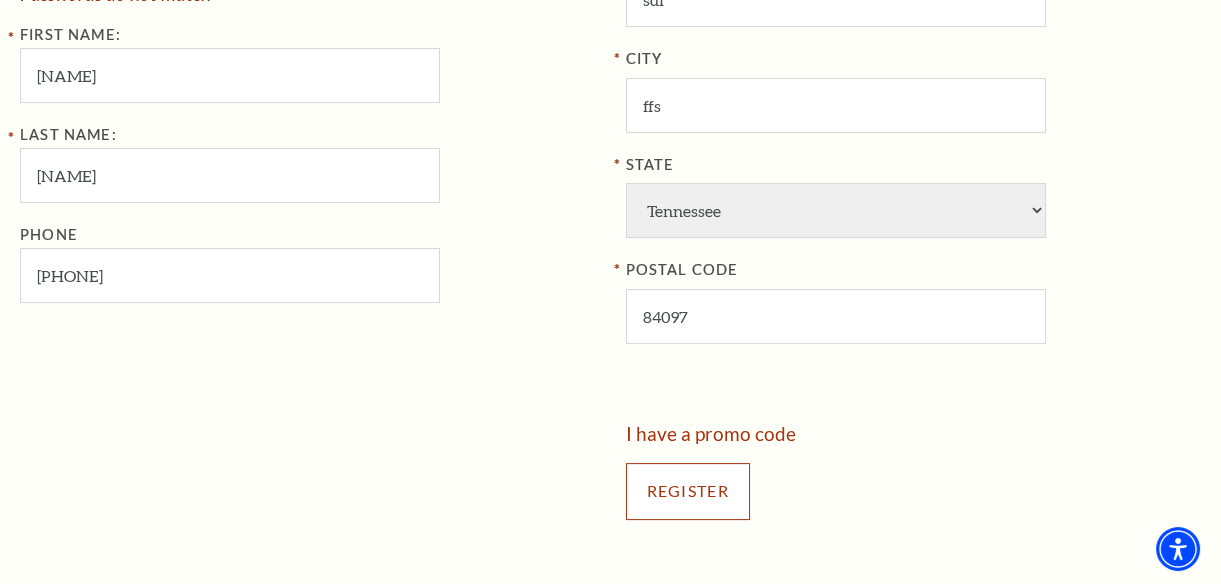 click on "Register" at bounding box center (688, 491) 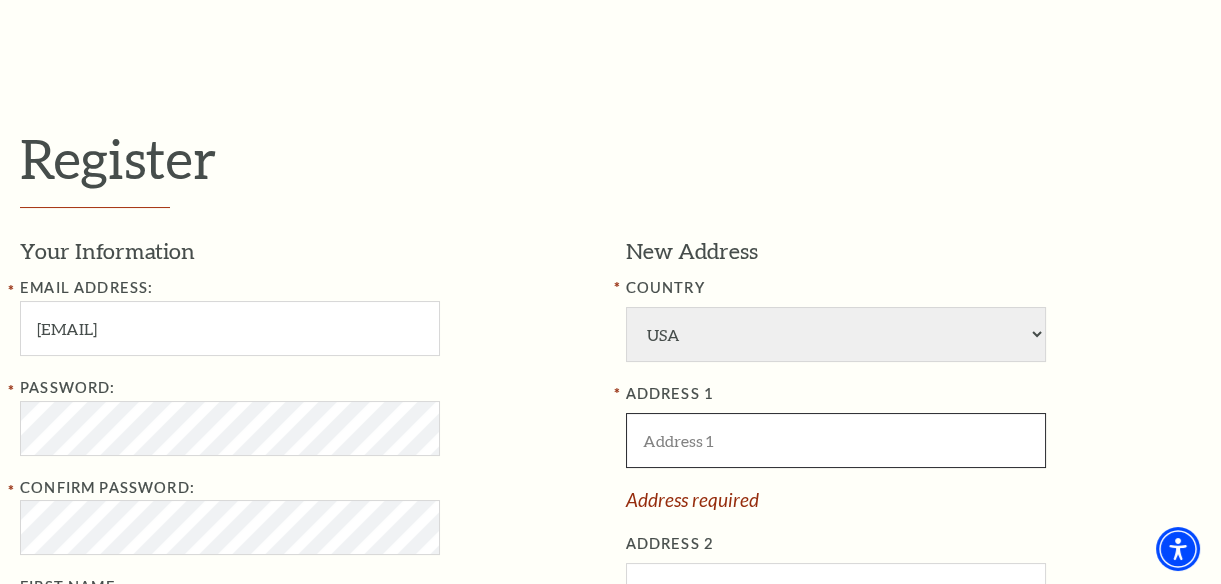 scroll, scrollTop: 473, scrollLeft: 0, axis: vertical 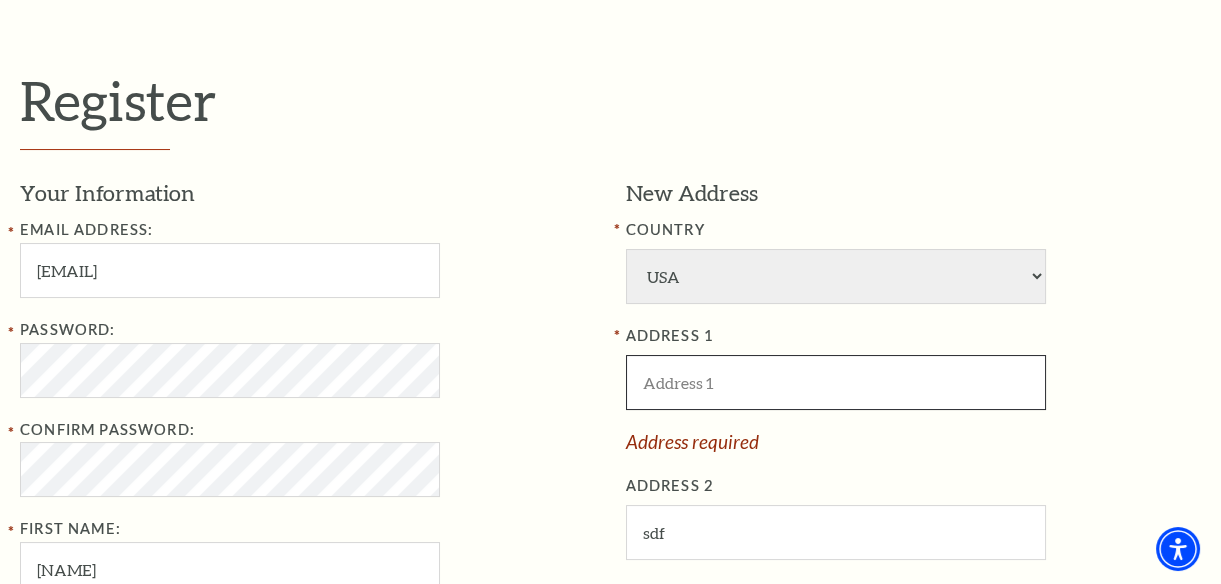 paste on "[EMAIL]" 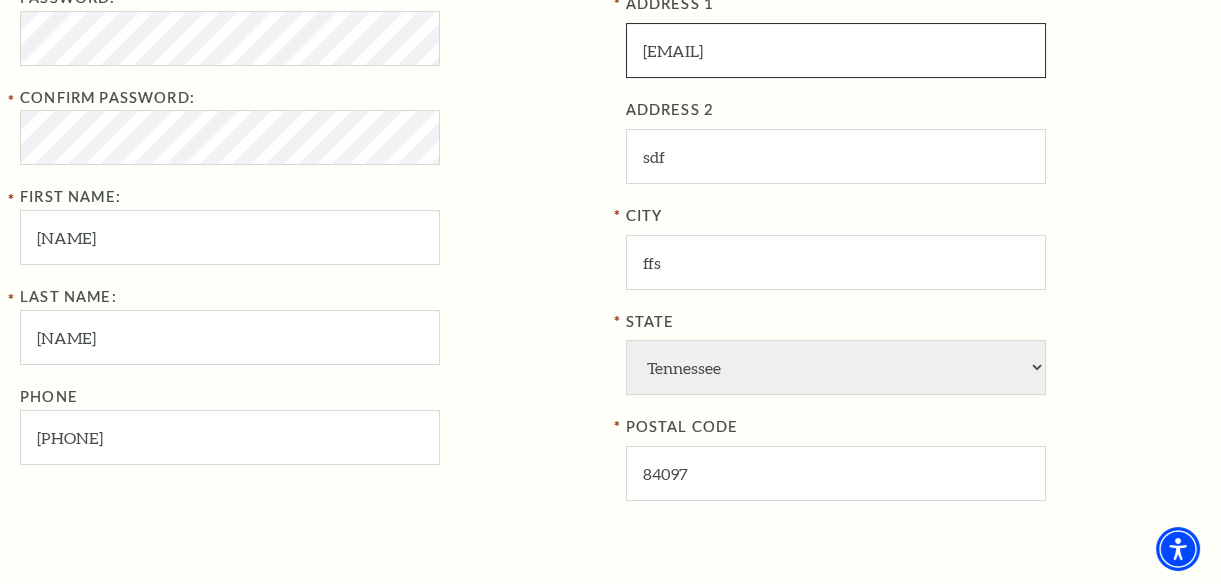 scroll, scrollTop: 1019, scrollLeft: 0, axis: vertical 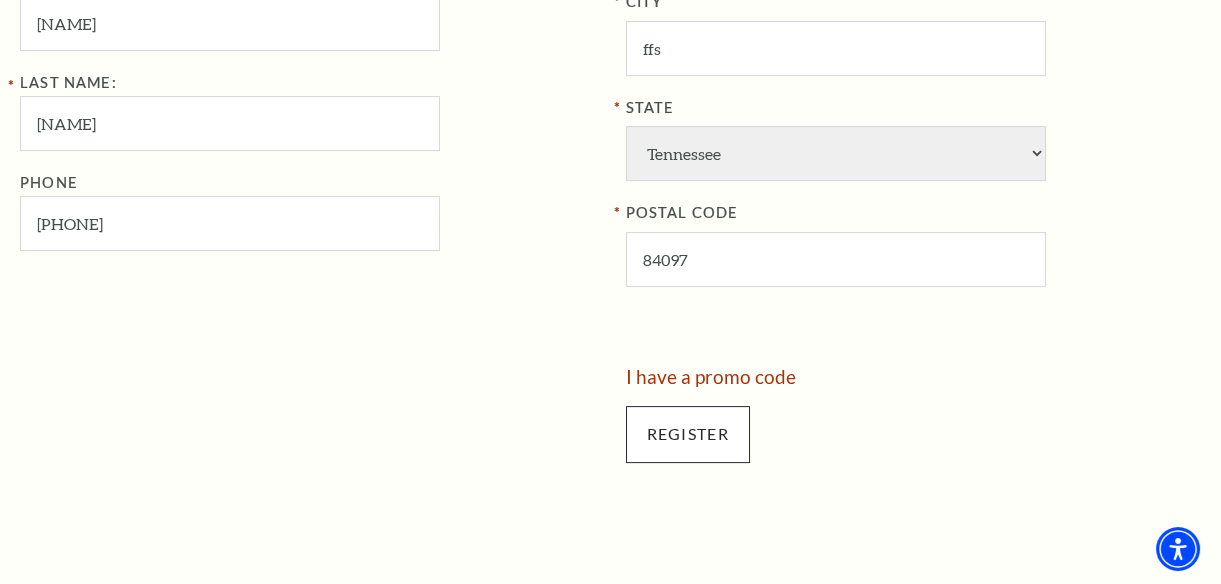 type on "[EMAIL]" 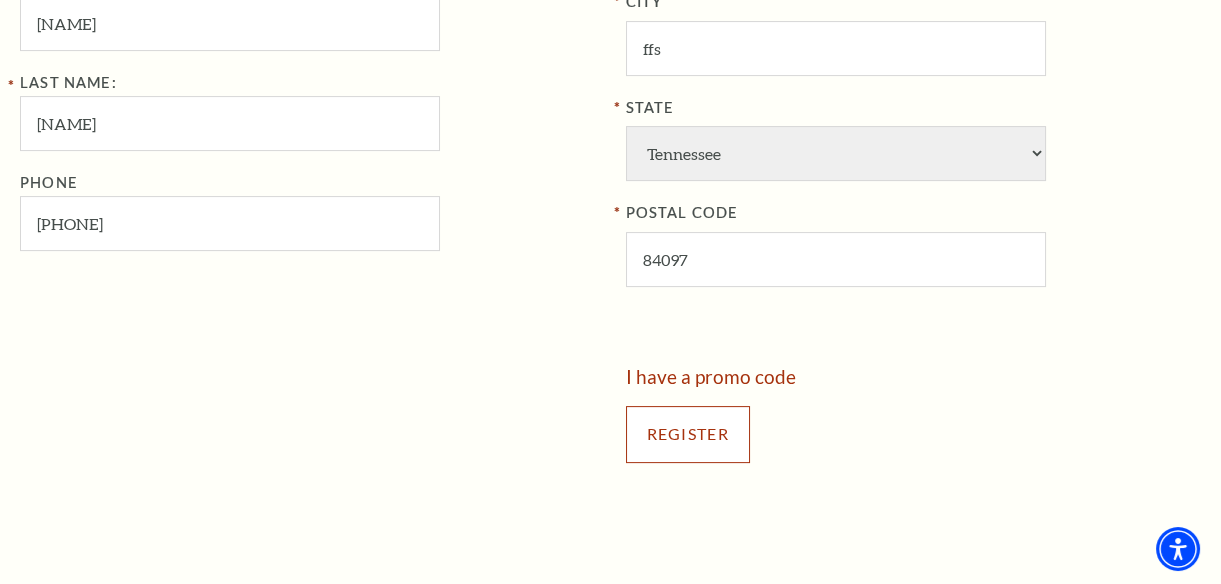 click on "Register" at bounding box center (688, 434) 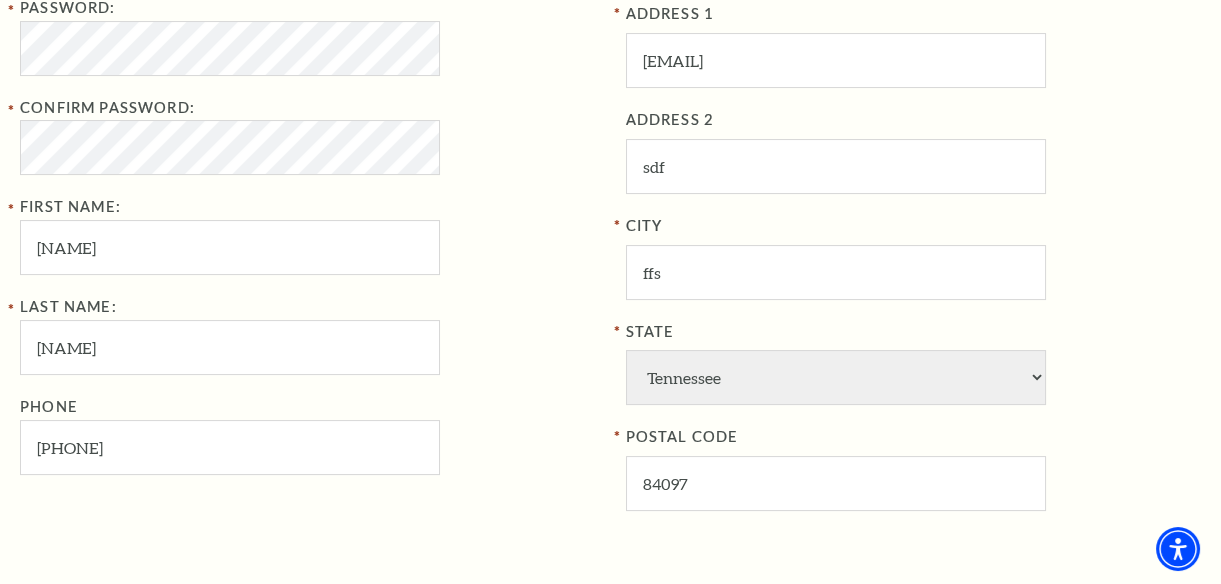 scroll, scrollTop: 746, scrollLeft: 0, axis: vertical 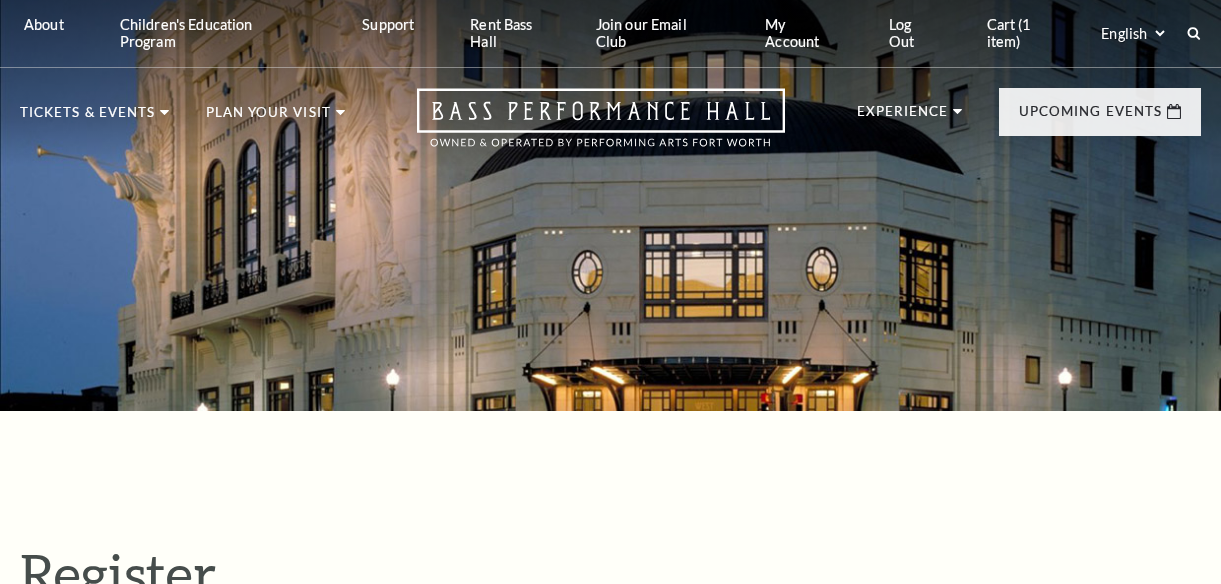 select on "1" 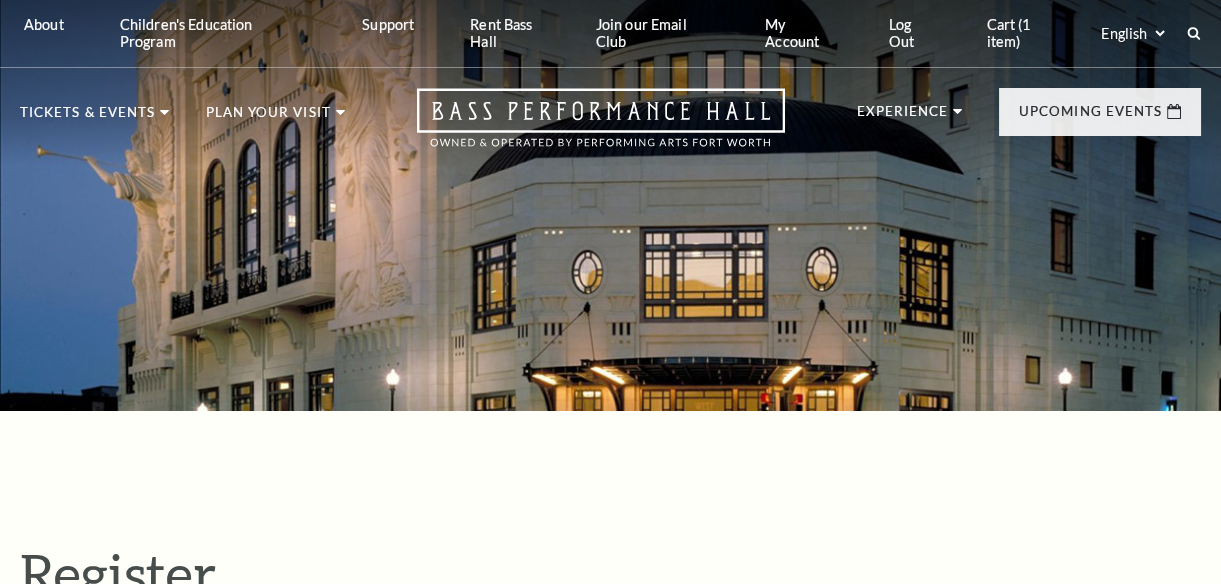 scroll, scrollTop: 0, scrollLeft: 0, axis: both 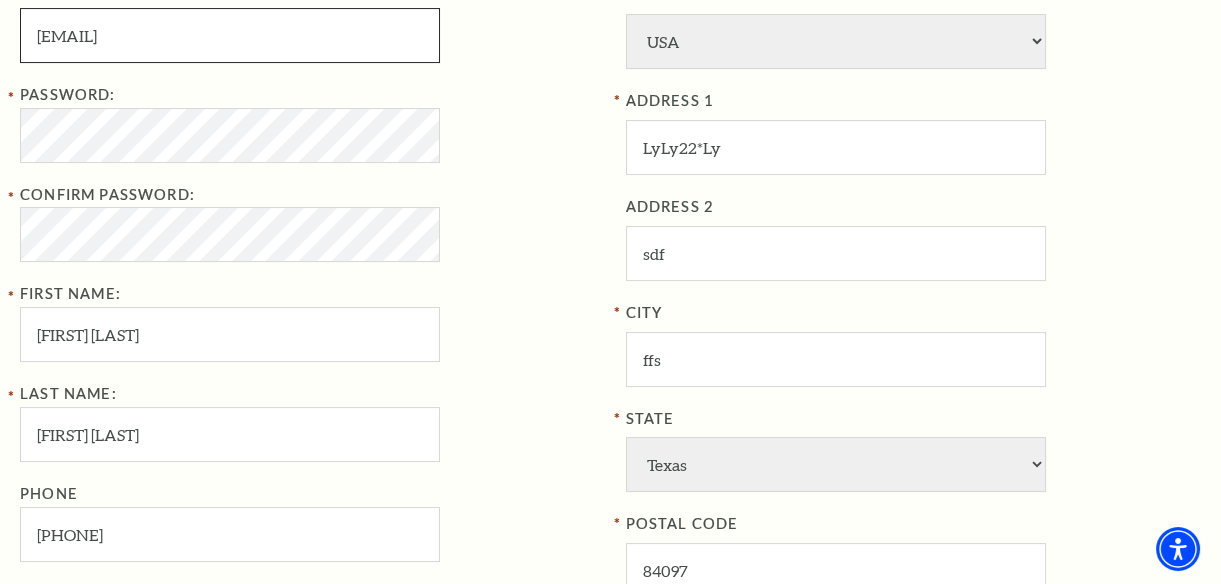 click on "[EMAIL]" at bounding box center (230, 35) 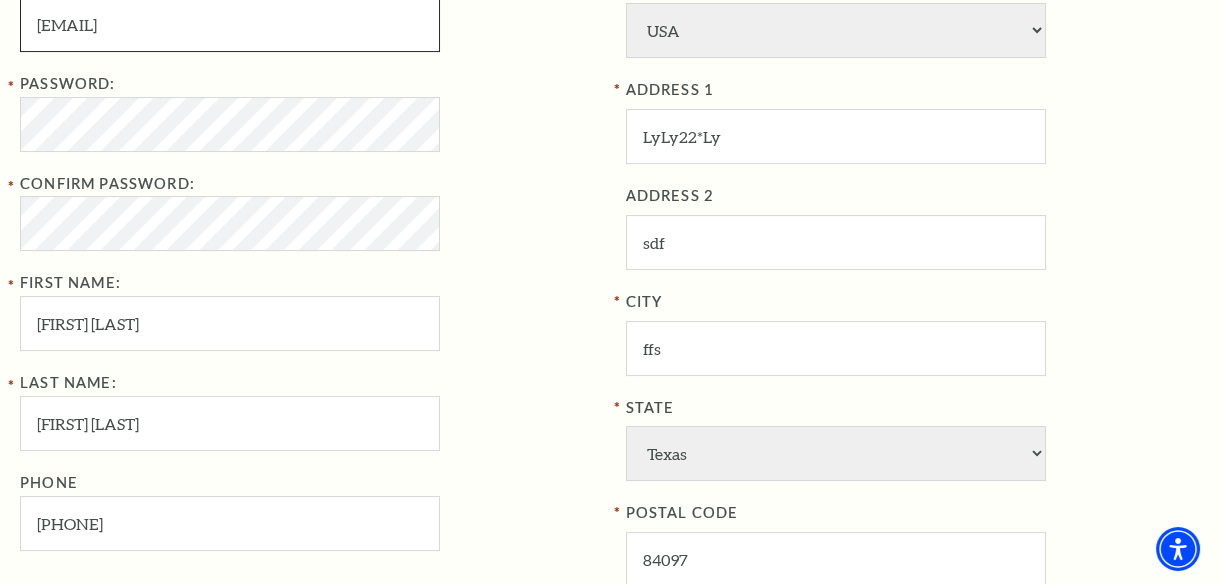 scroll, scrollTop: 727, scrollLeft: 0, axis: vertical 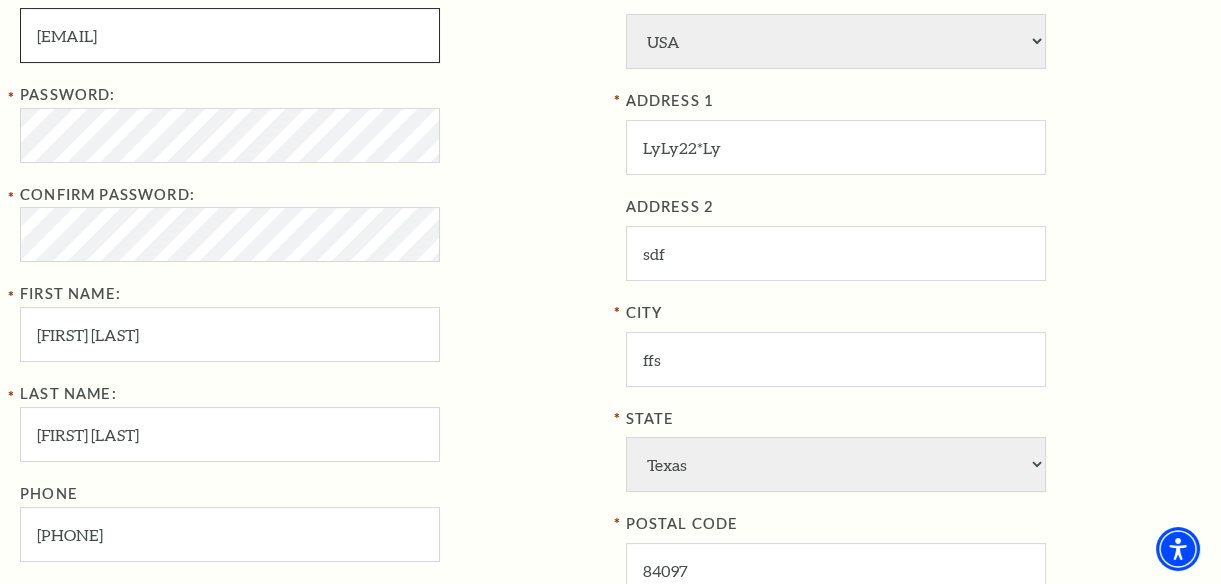 type on "[EMAIL]" 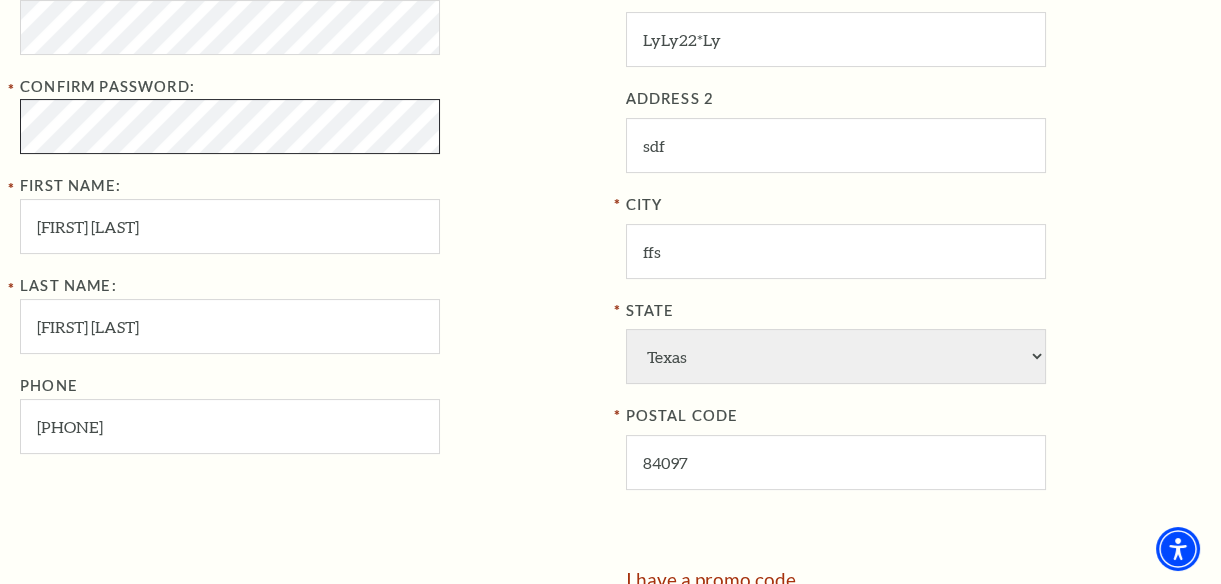 scroll, scrollTop: 1000, scrollLeft: 0, axis: vertical 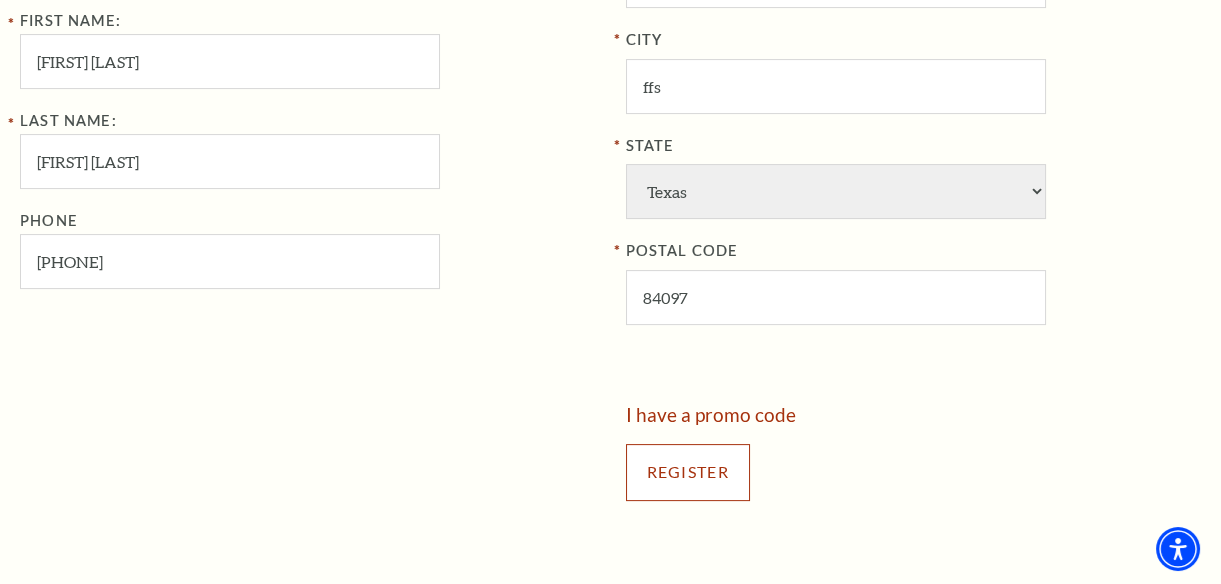 click on "Register" at bounding box center (688, 472) 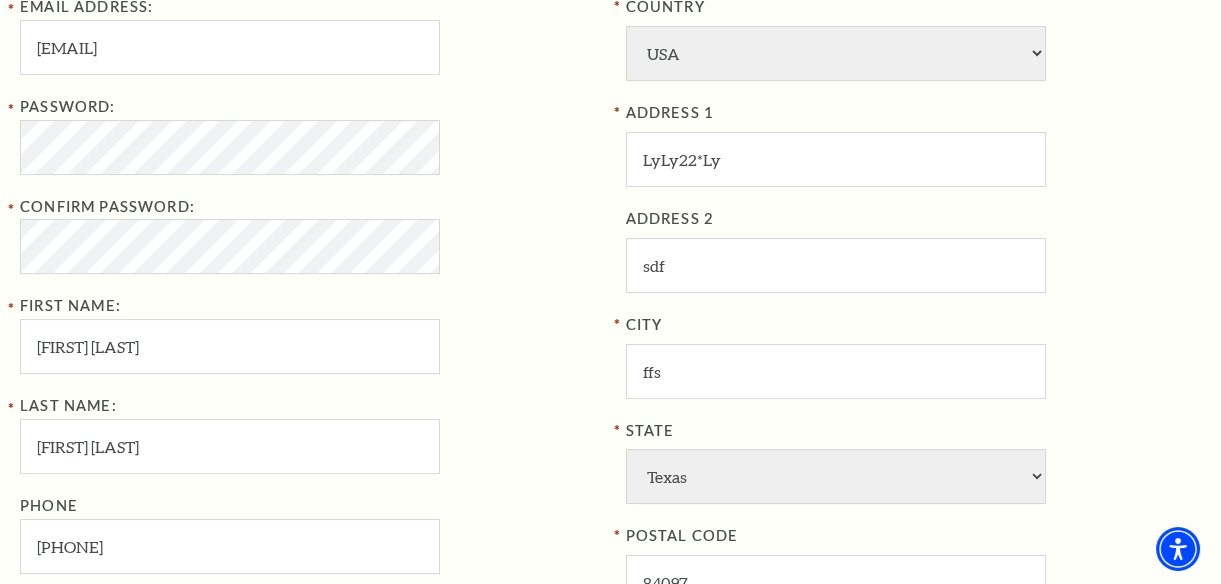 scroll, scrollTop: 545, scrollLeft: 0, axis: vertical 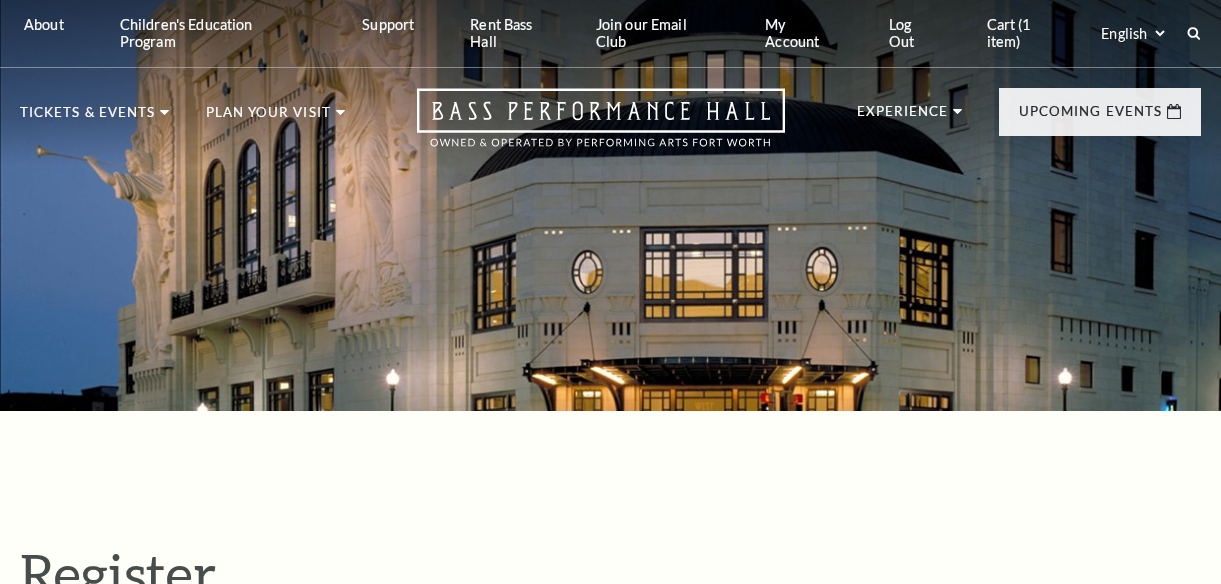 select on "1" 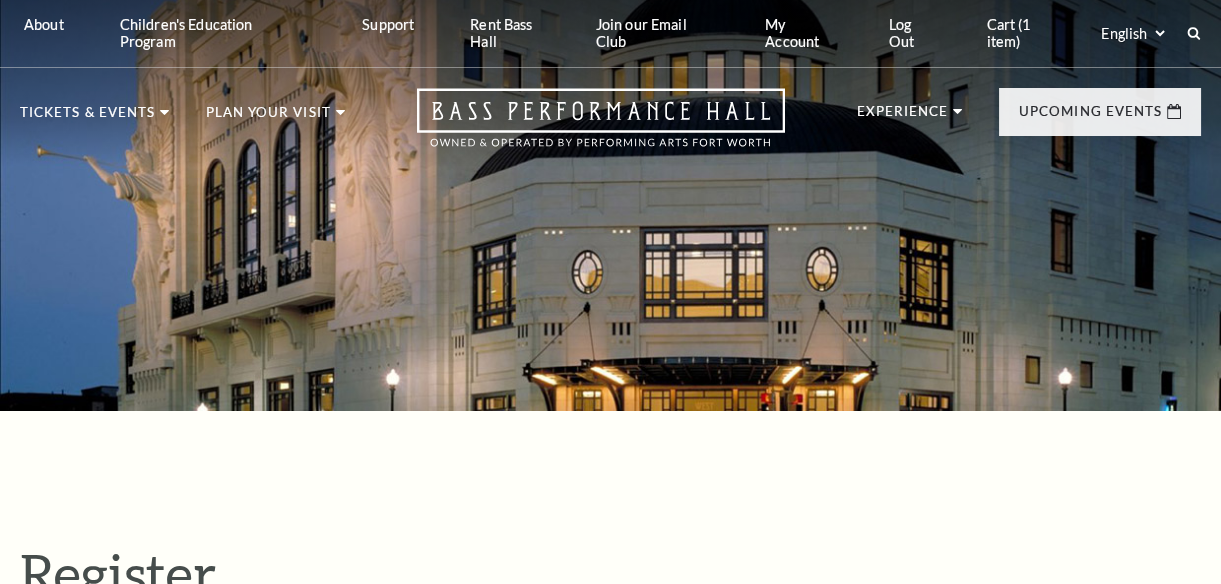 scroll, scrollTop: 0, scrollLeft: 0, axis: both 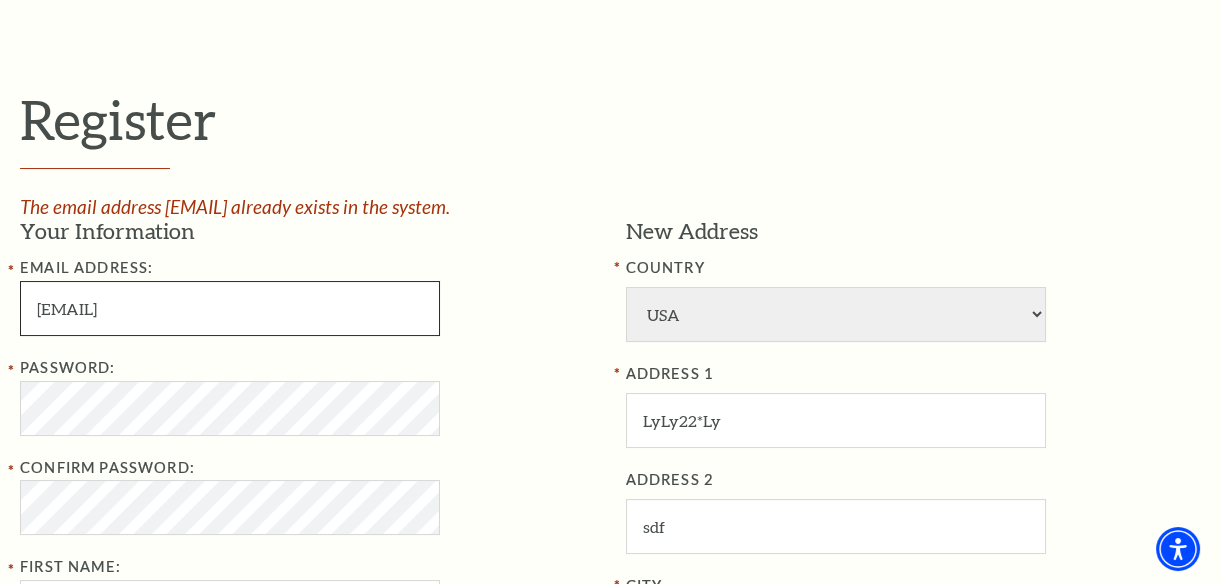 click on "lyly22u@gmail.com" at bounding box center (230, 308) 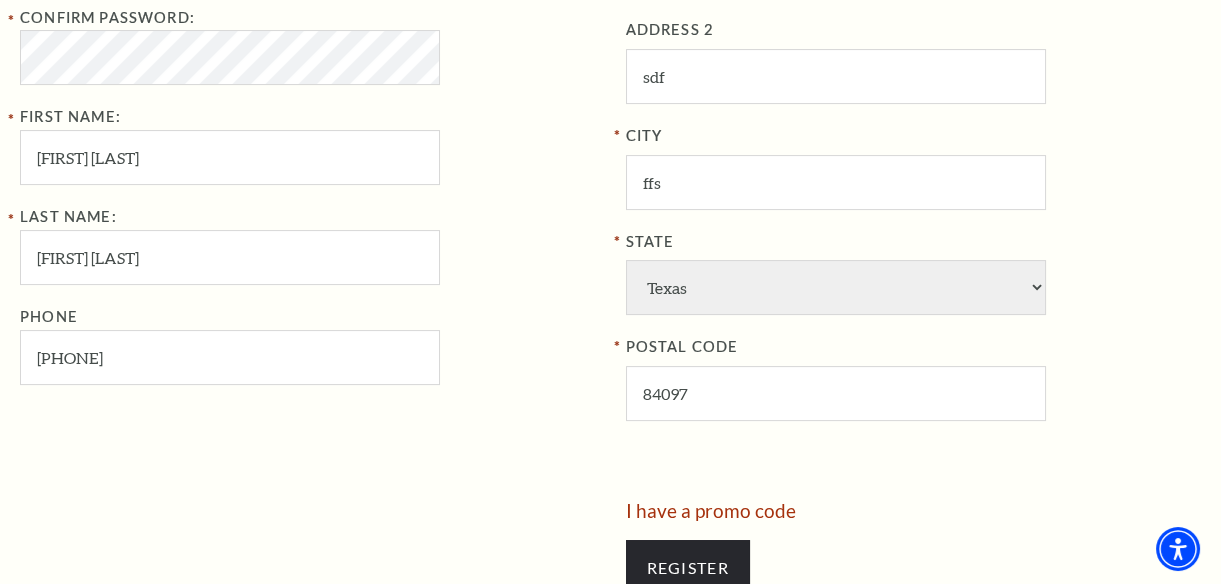 scroll, scrollTop: 727, scrollLeft: 0, axis: vertical 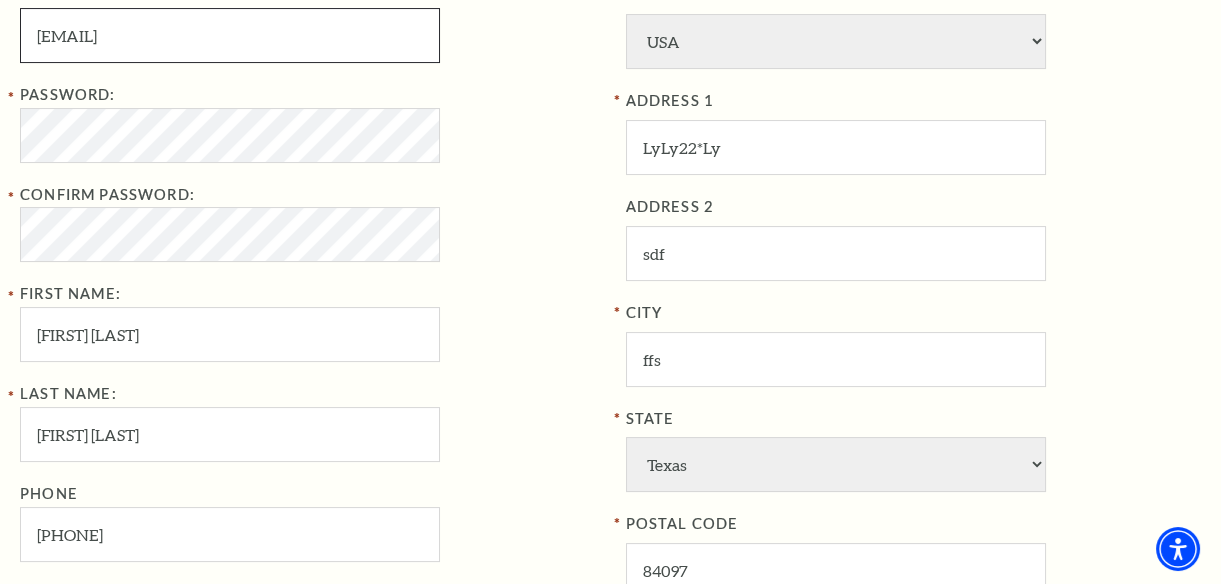 type on "lyly22uu@gmail.com" 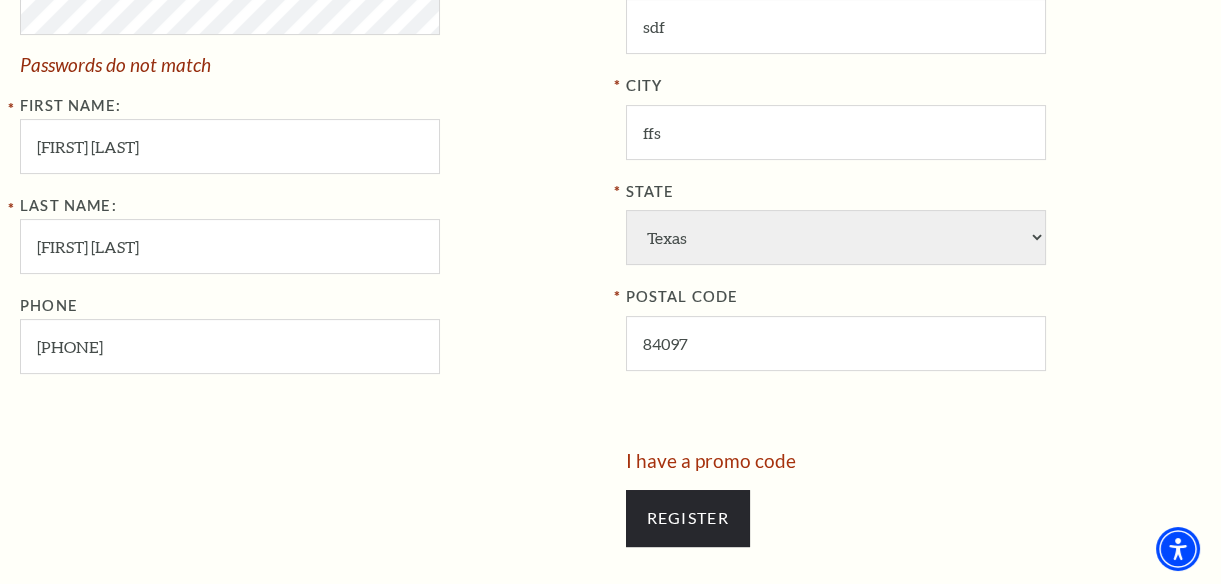scroll, scrollTop: 1000, scrollLeft: 0, axis: vertical 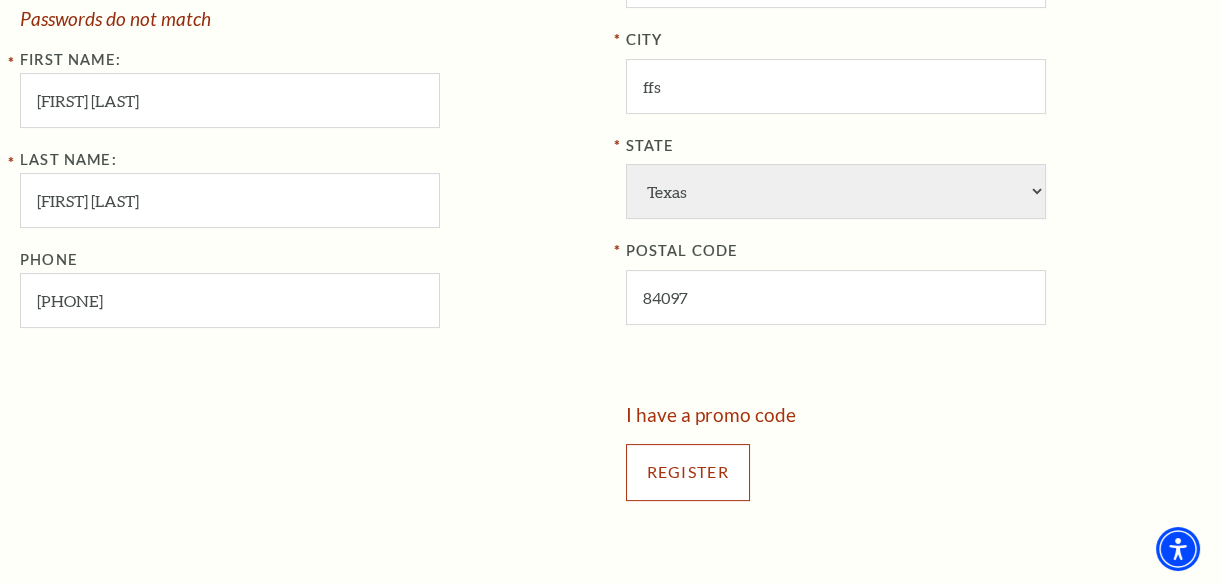 click on "Register" at bounding box center [688, 472] 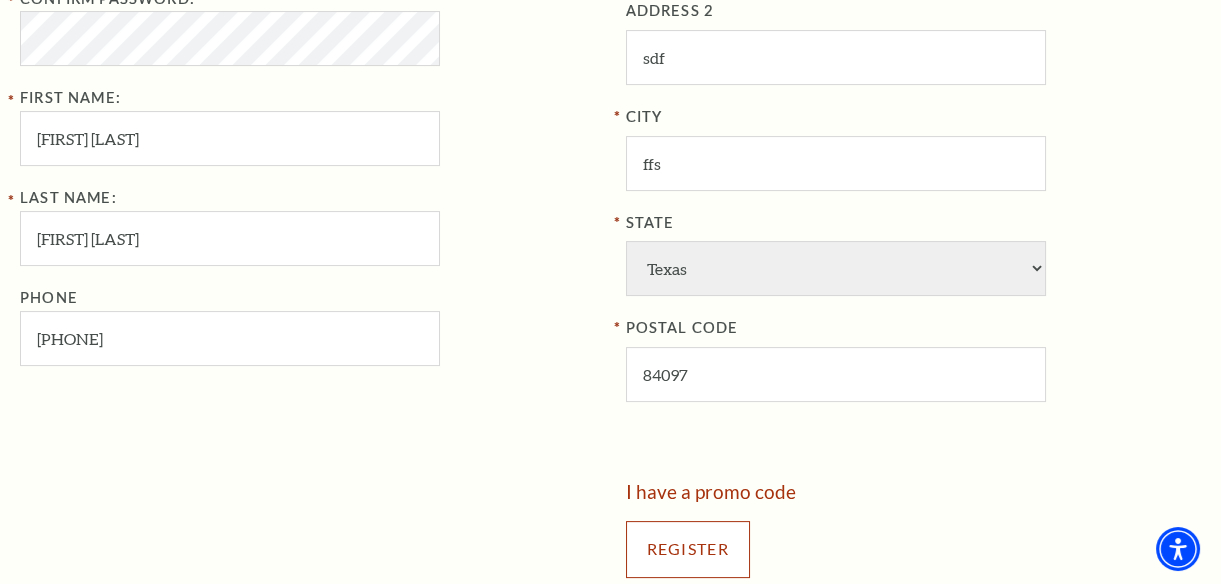 scroll, scrollTop: 818, scrollLeft: 0, axis: vertical 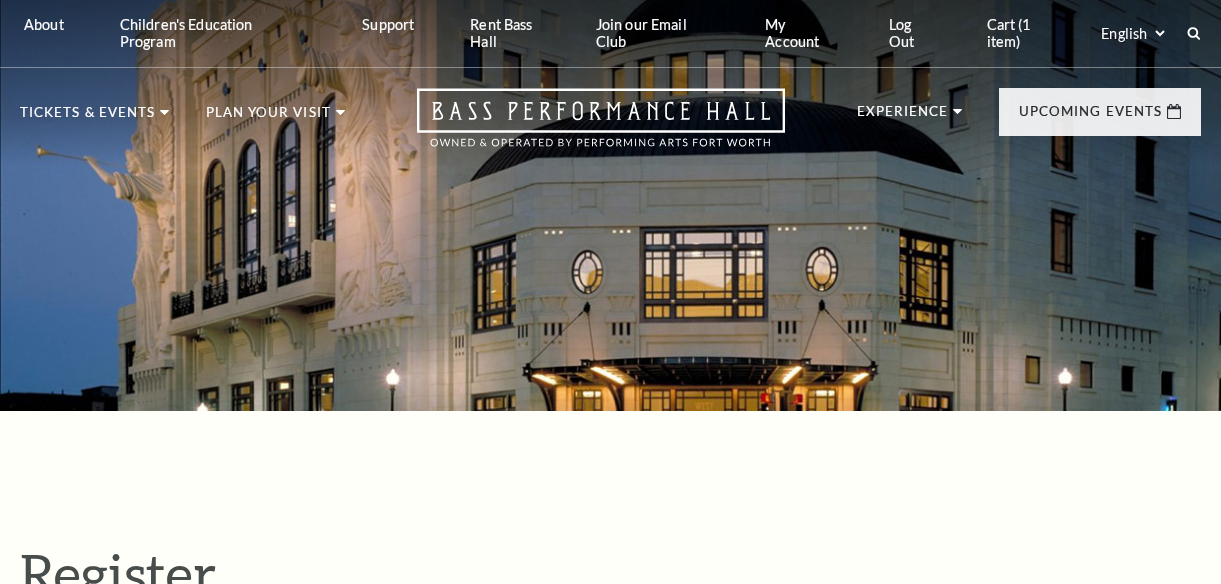 select on "1" 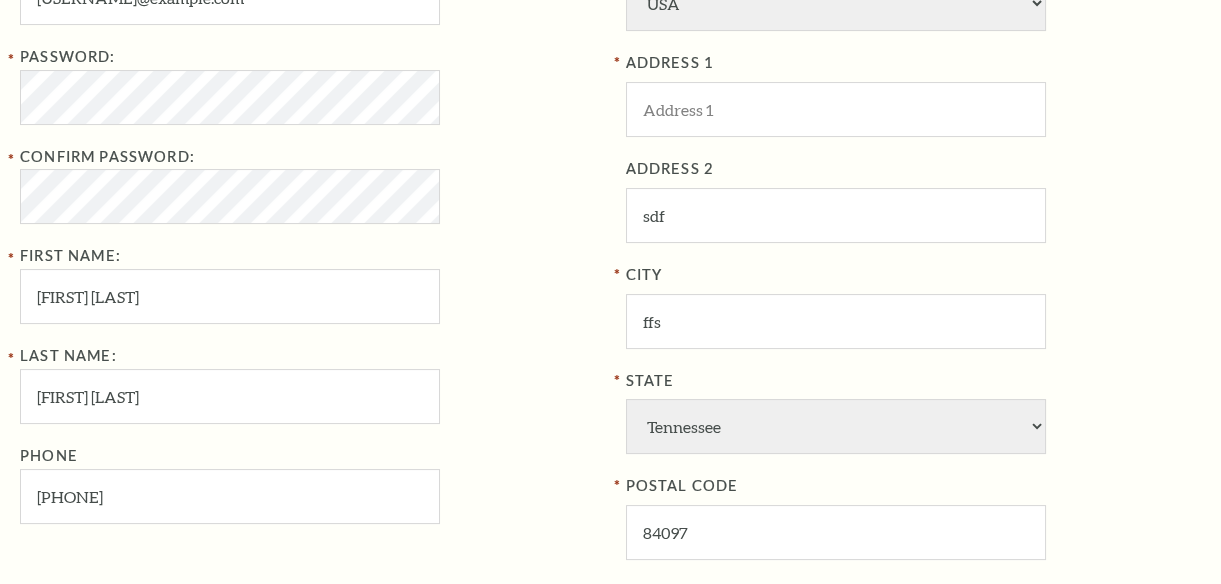 scroll, scrollTop: 0, scrollLeft: 0, axis: both 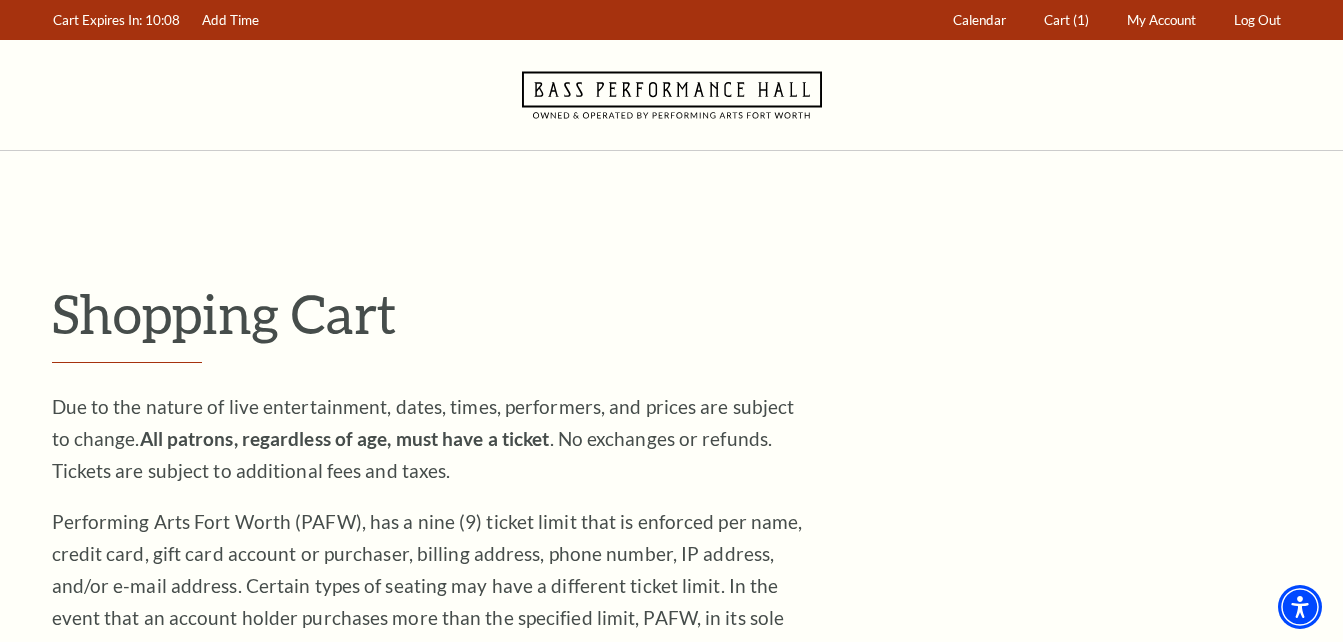 click on "Shopping Cart
Due to the nature of live entertainment, dates, times, performers, and prices are subject to change.  All patrons, regardless of age, must have a ticket . No exchanges or refunds. Tickets are subject to additional fees and taxes.
Performing Arts Fort Worth (PAFW), has a nine (9) ticket limit that is enforced per name, credit card, gift card account or purchaser, billing address, phone number, IP address, and/or e-mail address. Certain types of seating may have a different ticket limit. In the event that an account holder purchases more than the specified limit, PAFW, in its sole discretion, reserves the right (with or without notice) to revoke tickets and issue refunds for sales in excess of the designated limit. Cancelled orders are subject to a cancellation fee.
4" at bounding box center (672, 1417) 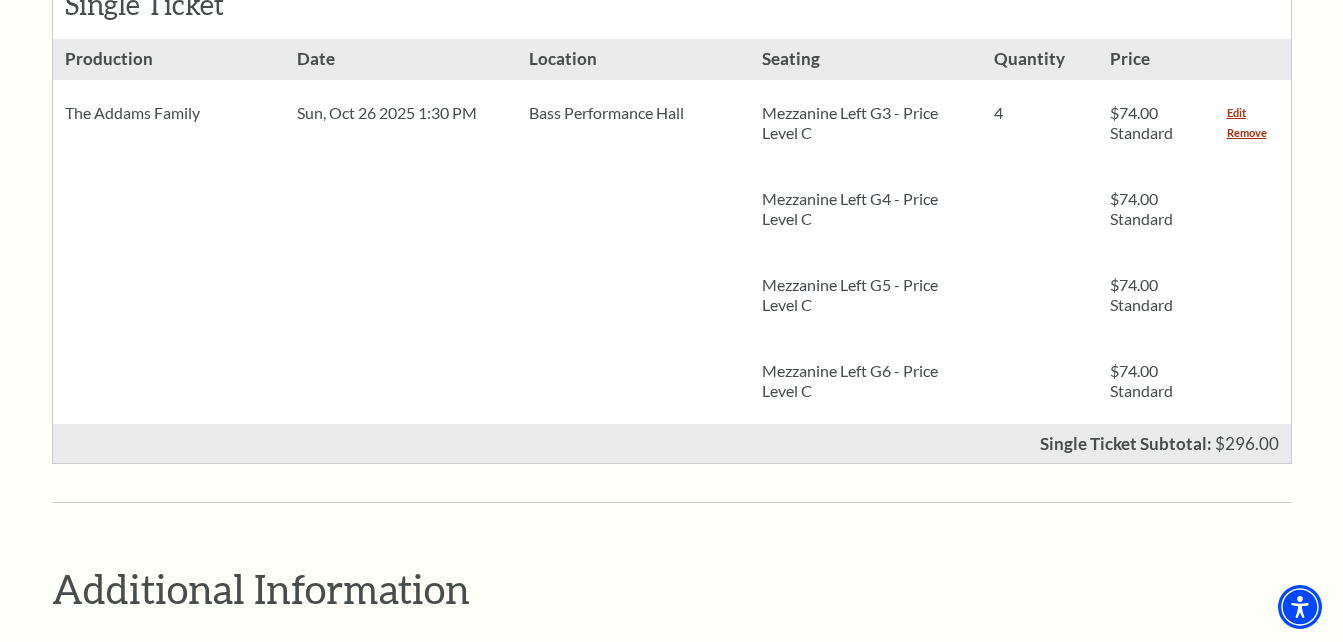 scroll, scrollTop: 1000, scrollLeft: 0, axis: vertical 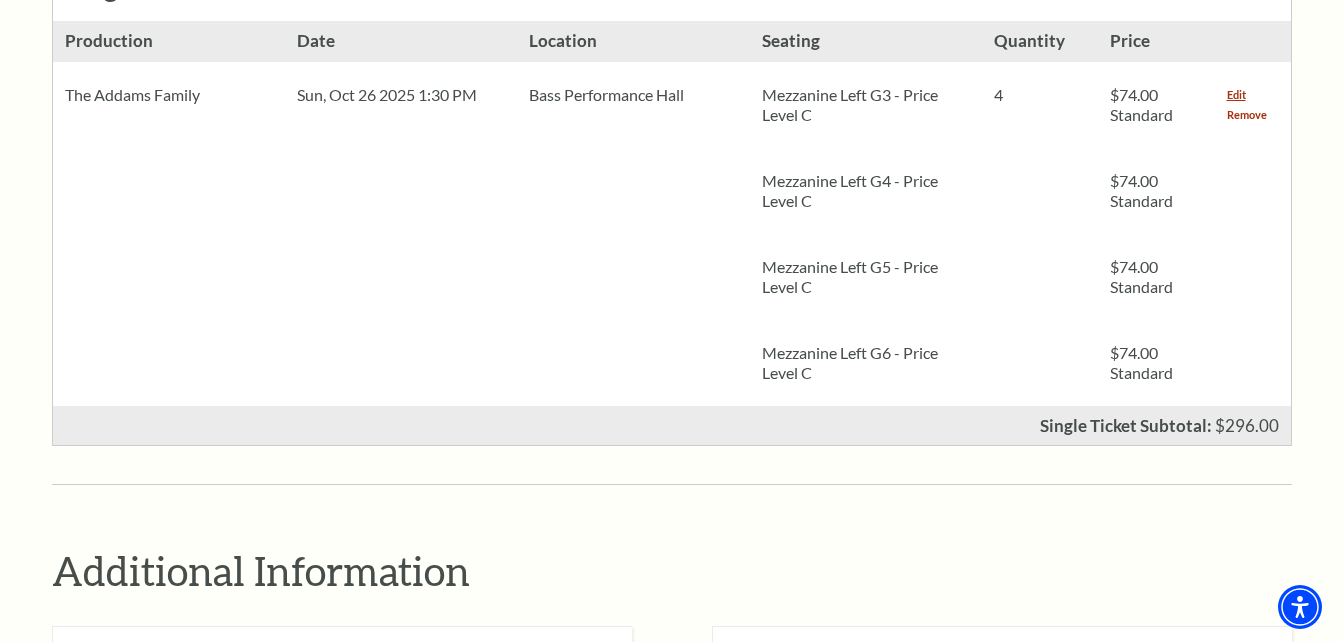 click on "Remove" at bounding box center [1247, 115] 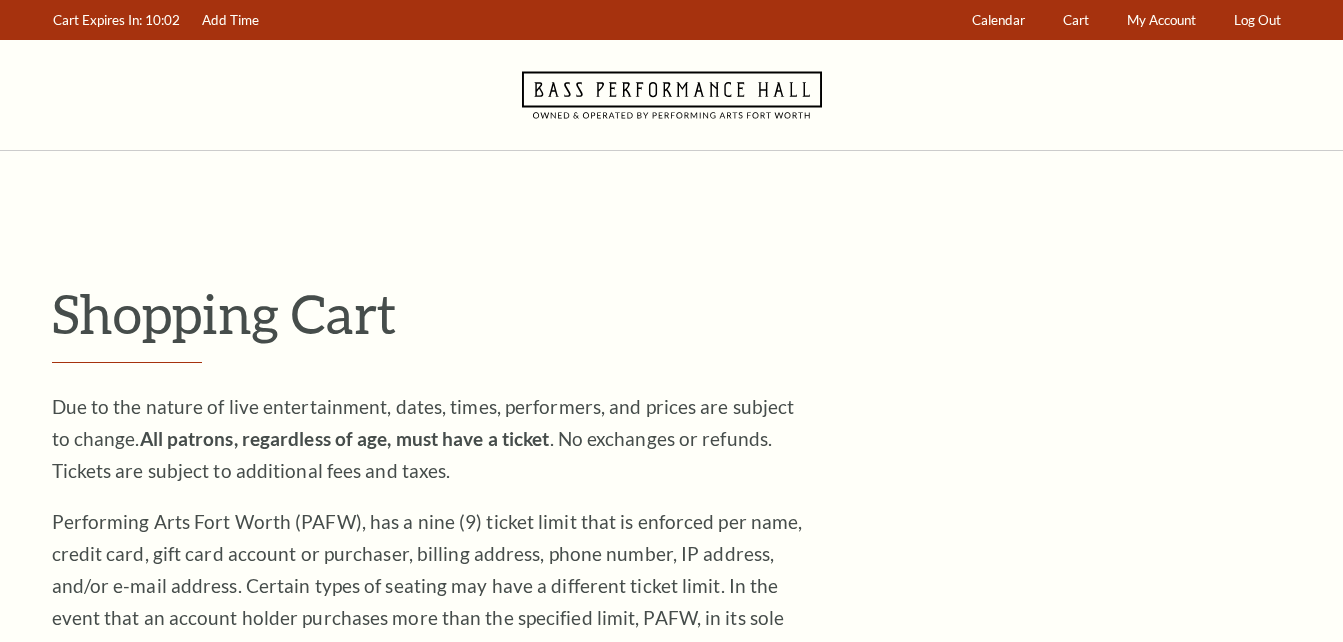 scroll, scrollTop: 0, scrollLeft: 0, axis: both 